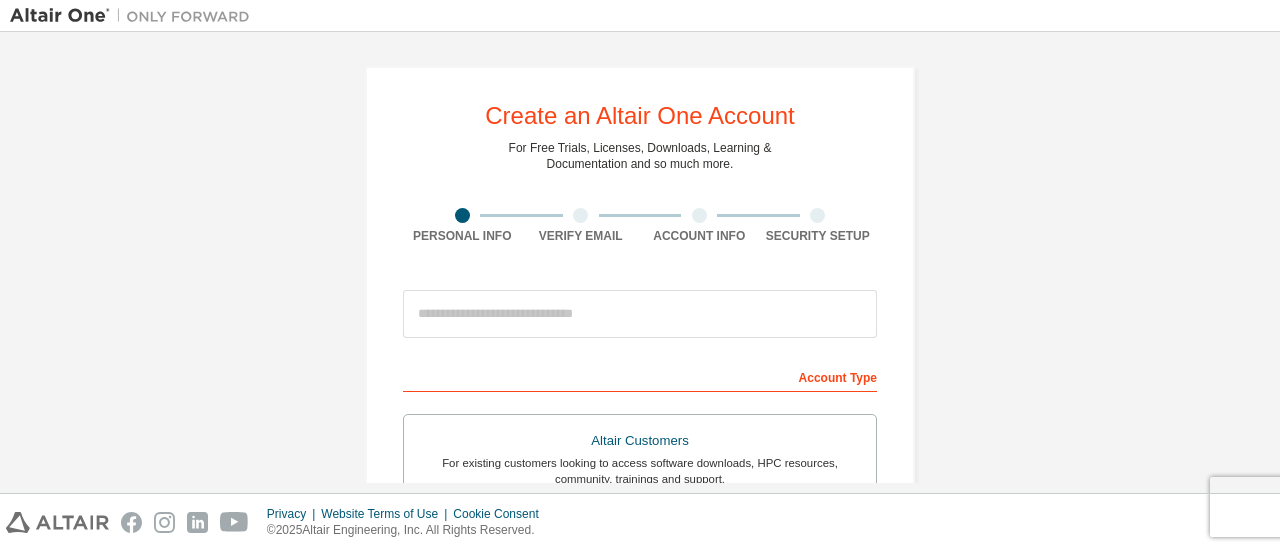 scroll, scrollTop: 0, scrollLeft: 0, axis: both 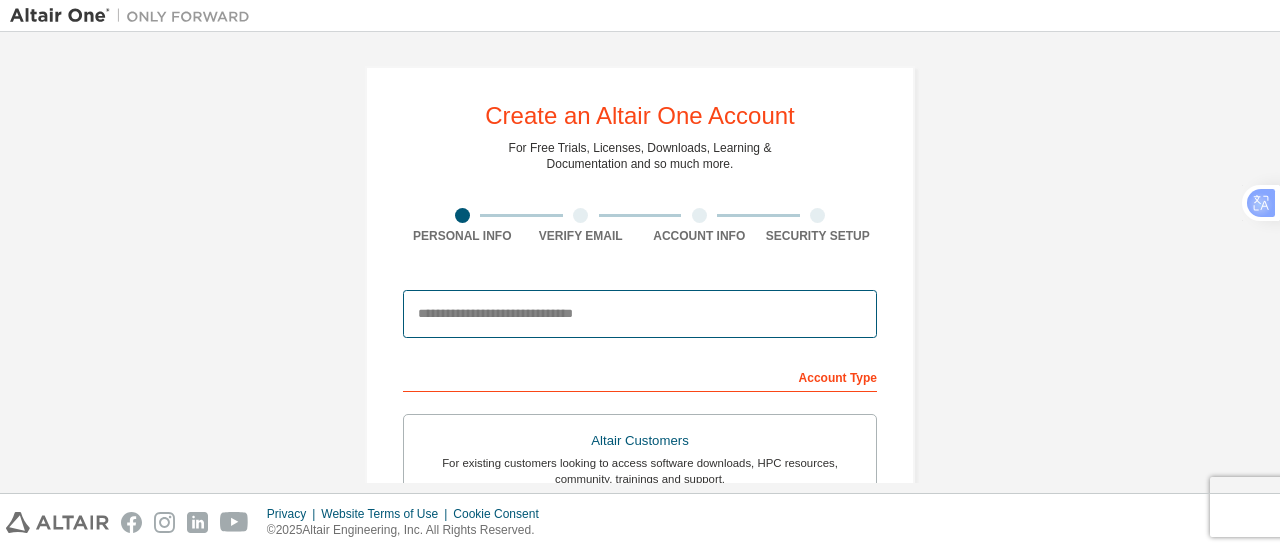 click at bounding box center [640, 314] 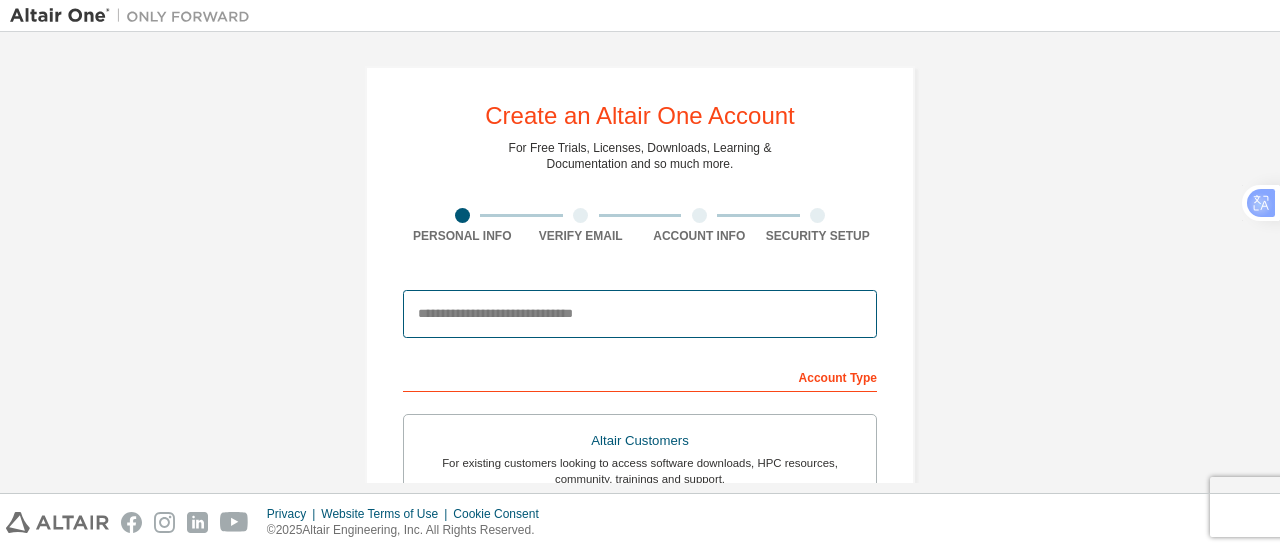 type on "**********" 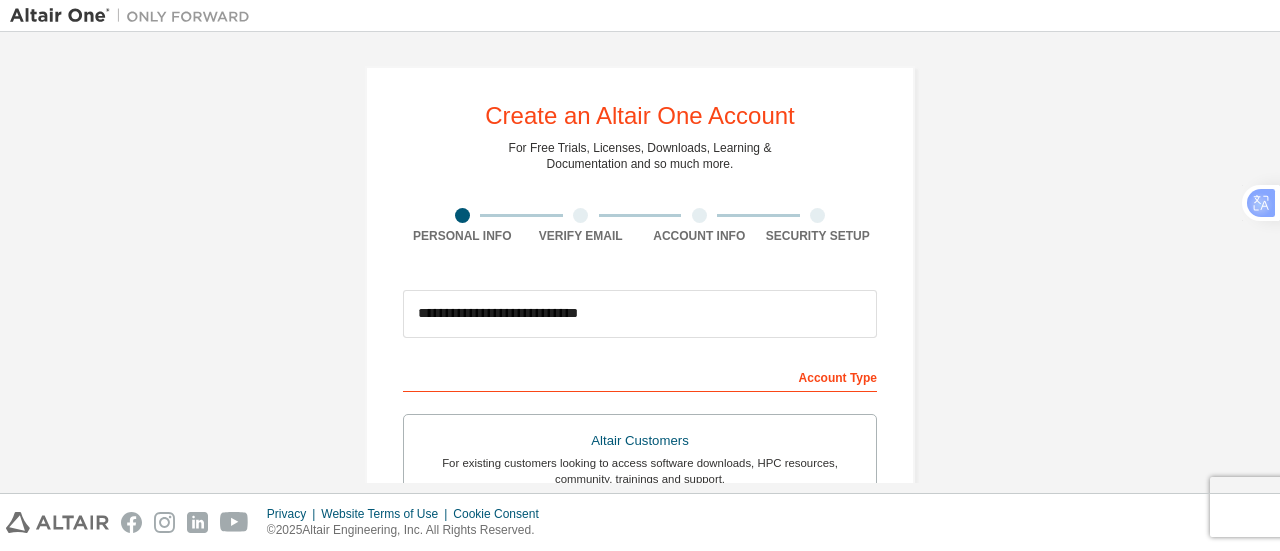 type on "*******" 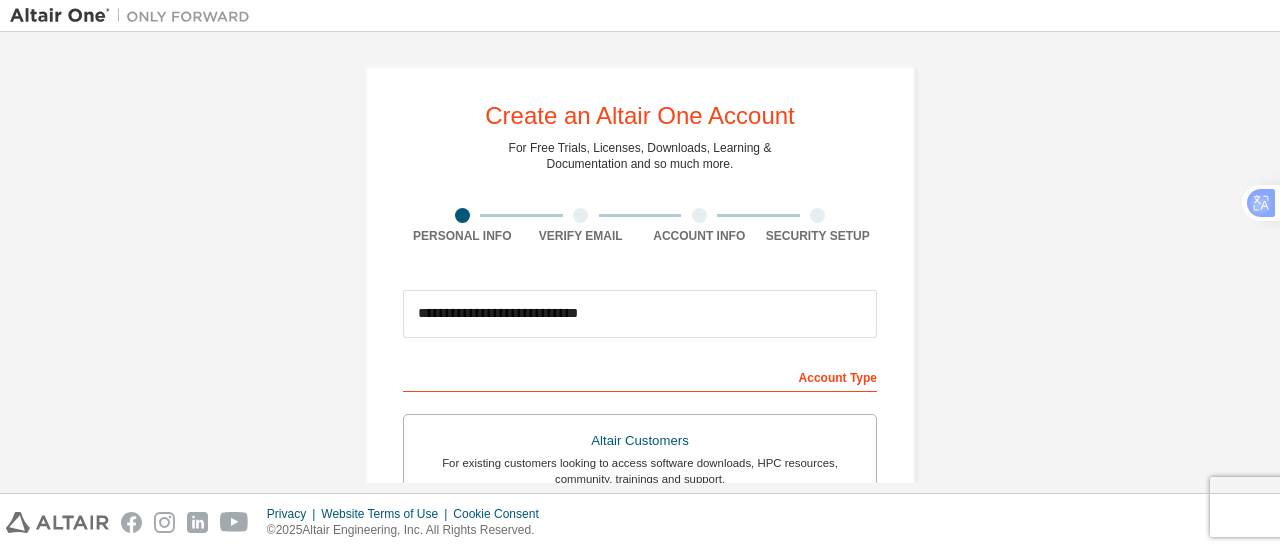 type on "********" 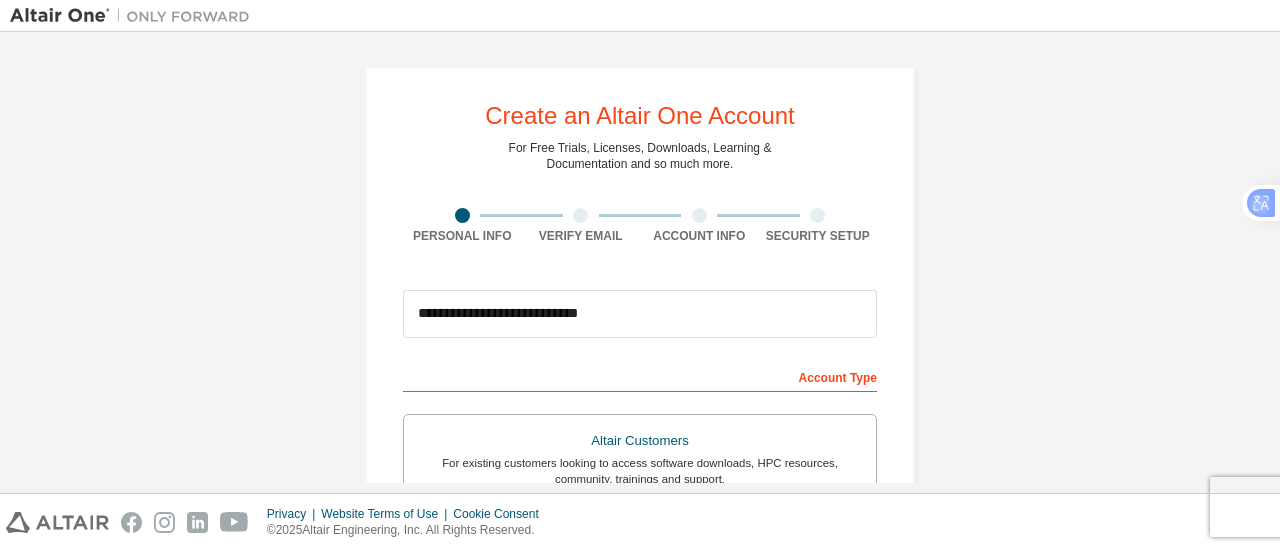 click on "**********" at bounding box center (640, 571) 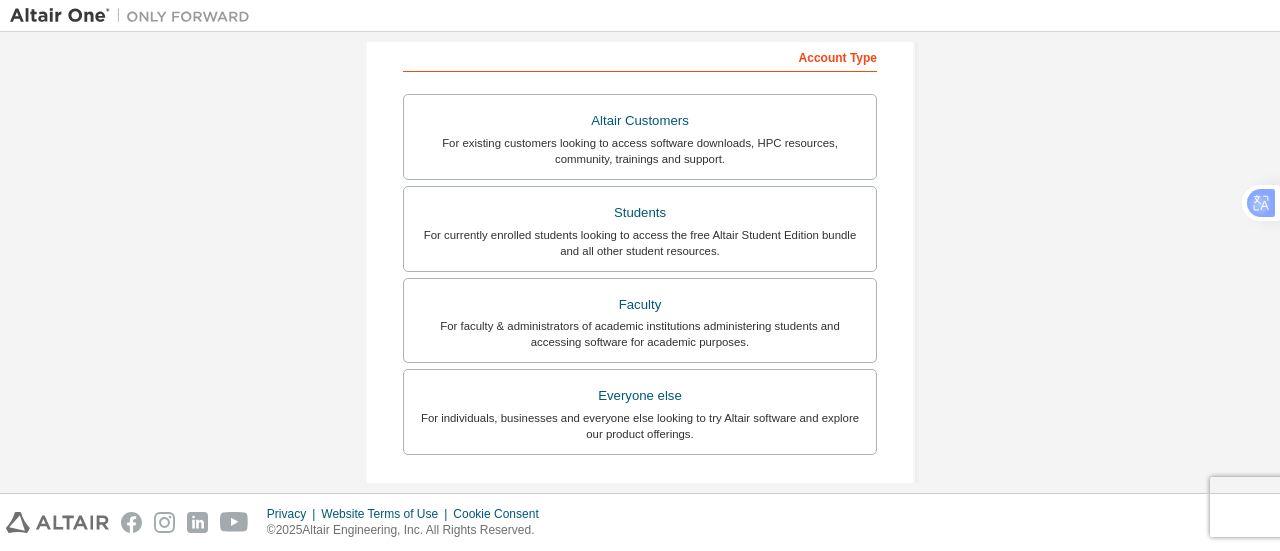 scroll, scrollTop: 360, scrollLeft: 0, axis: vertical 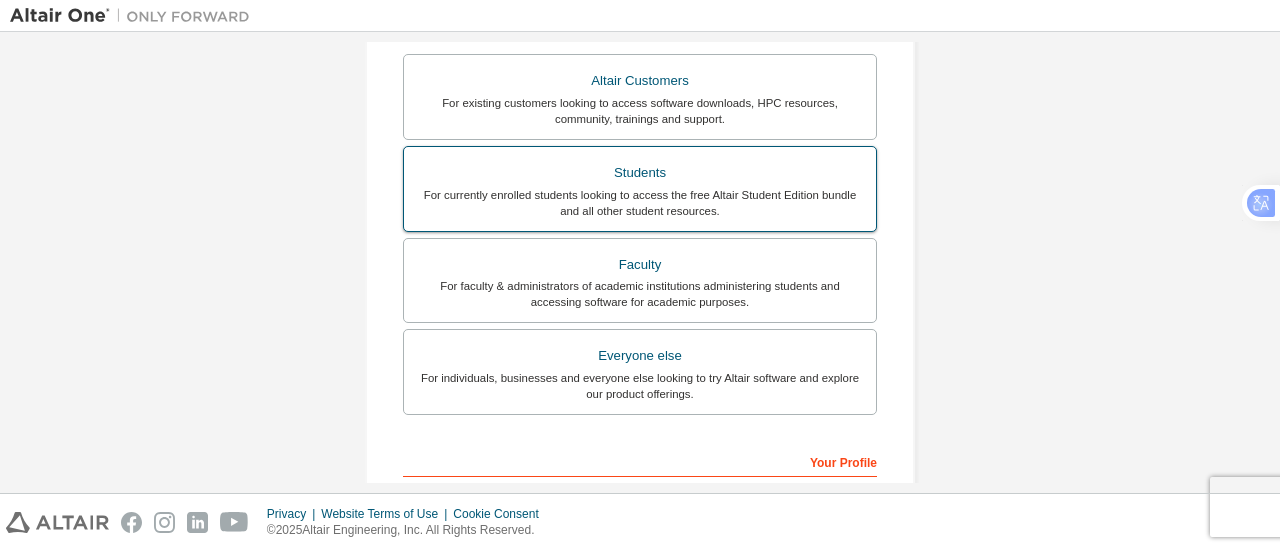 click on "For currently enrolled students looking to access the free Altair Student Edition bundle and all other student resources." at bounding box center [640, 203] 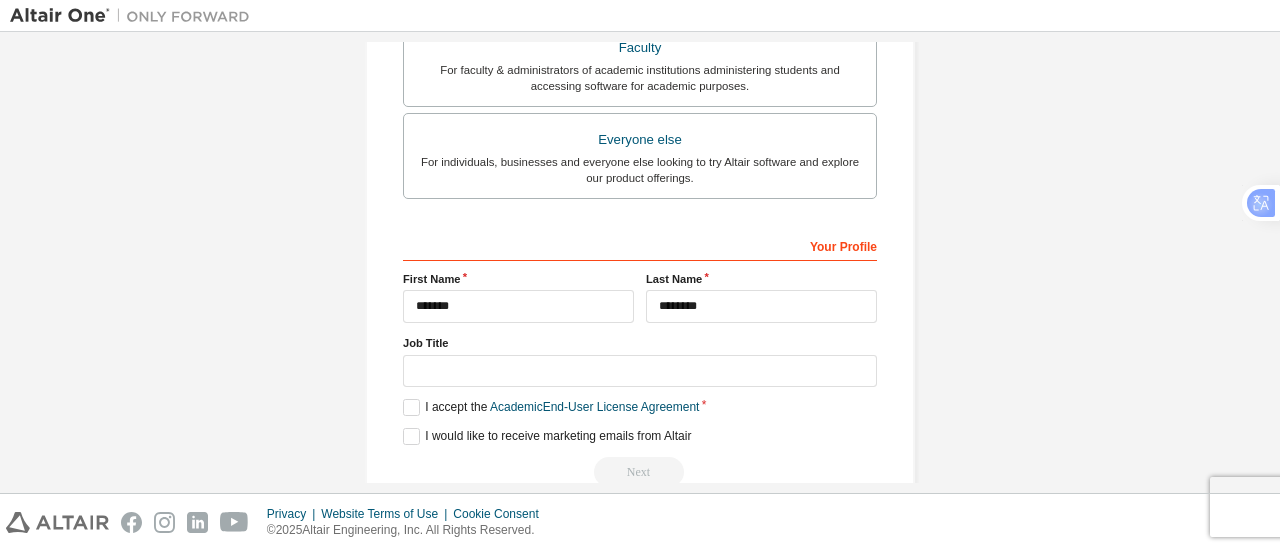 scroll, scrollTop: 680, scrollLeft: 0, axis: vertical 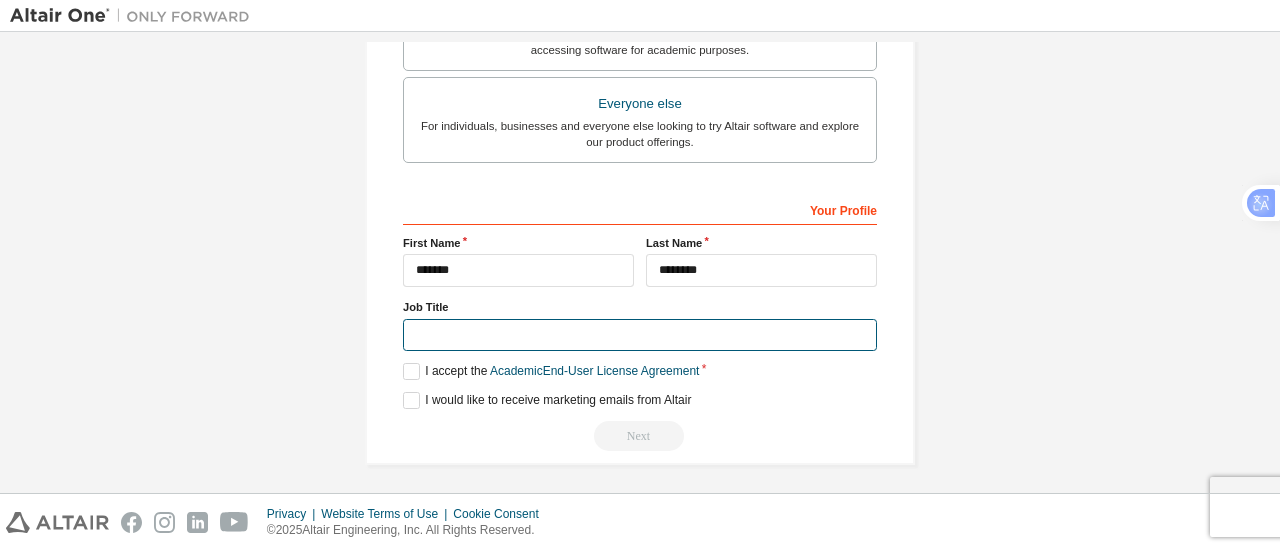 click at bounding box center [640, 335] 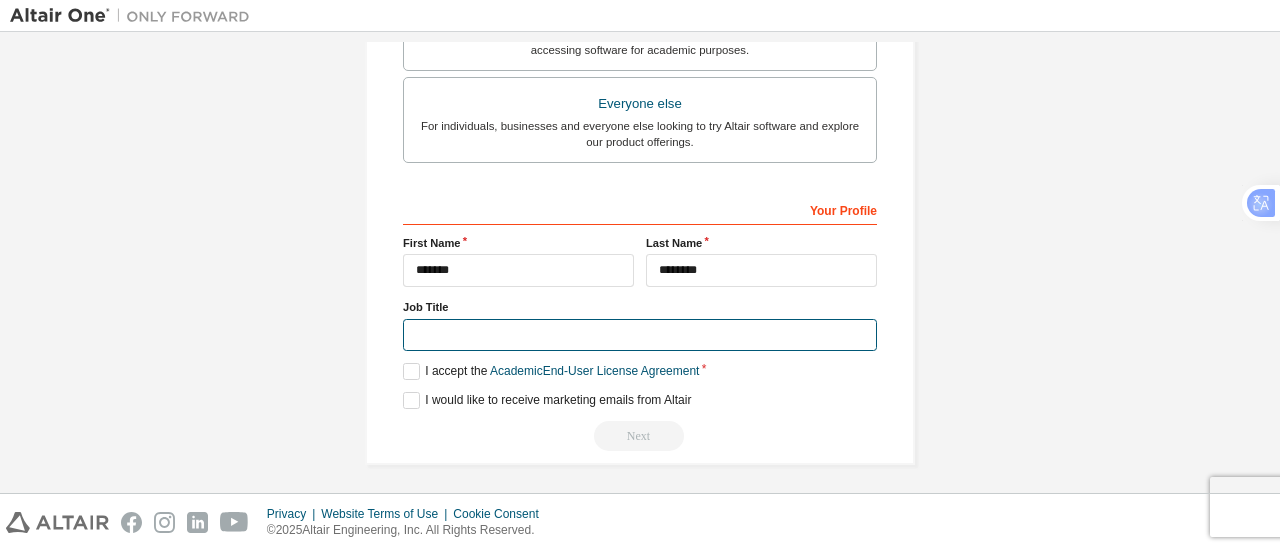 click at bounding box center (640, 335) 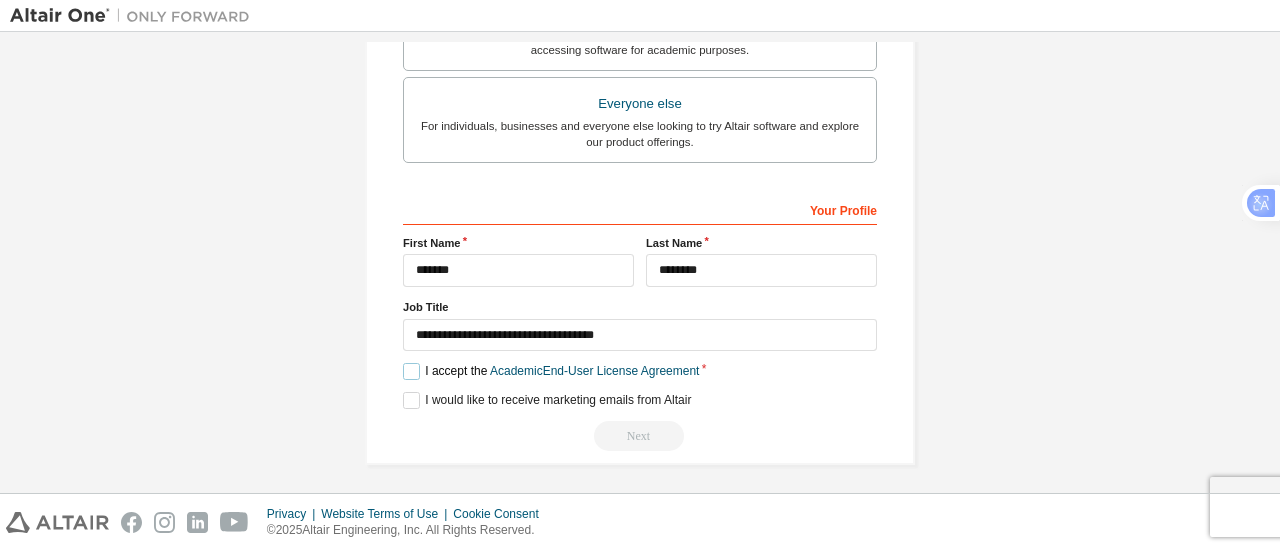 click on "I accept the   Academic   End-User License Agreement" at bounding box center (551, 371) 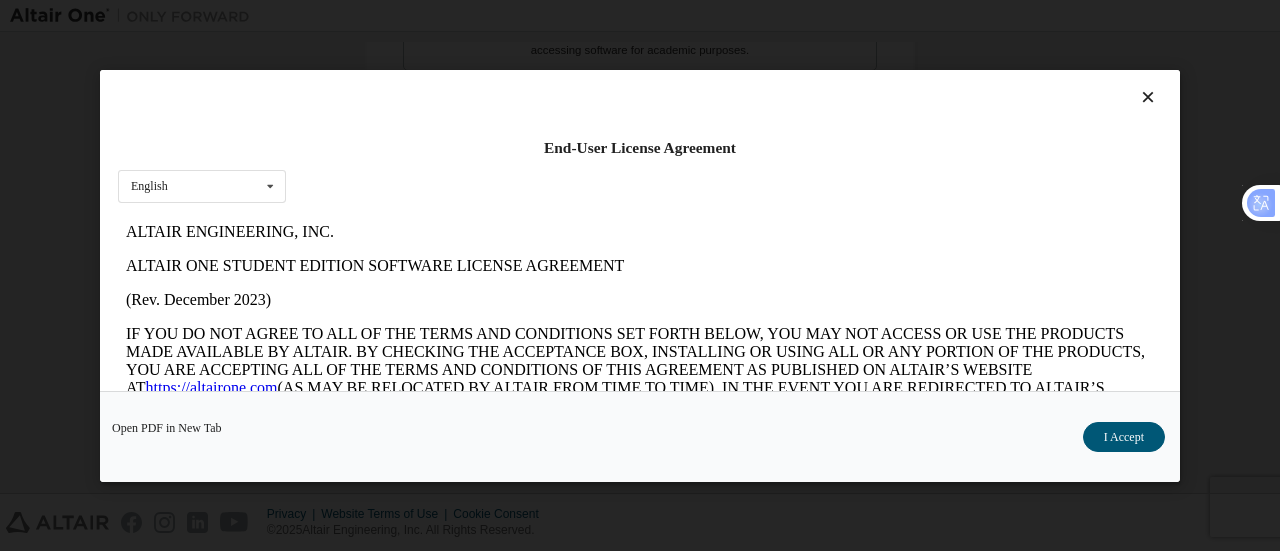 scroll, scrollTop: 0, scrollLeft: 0, axis: both 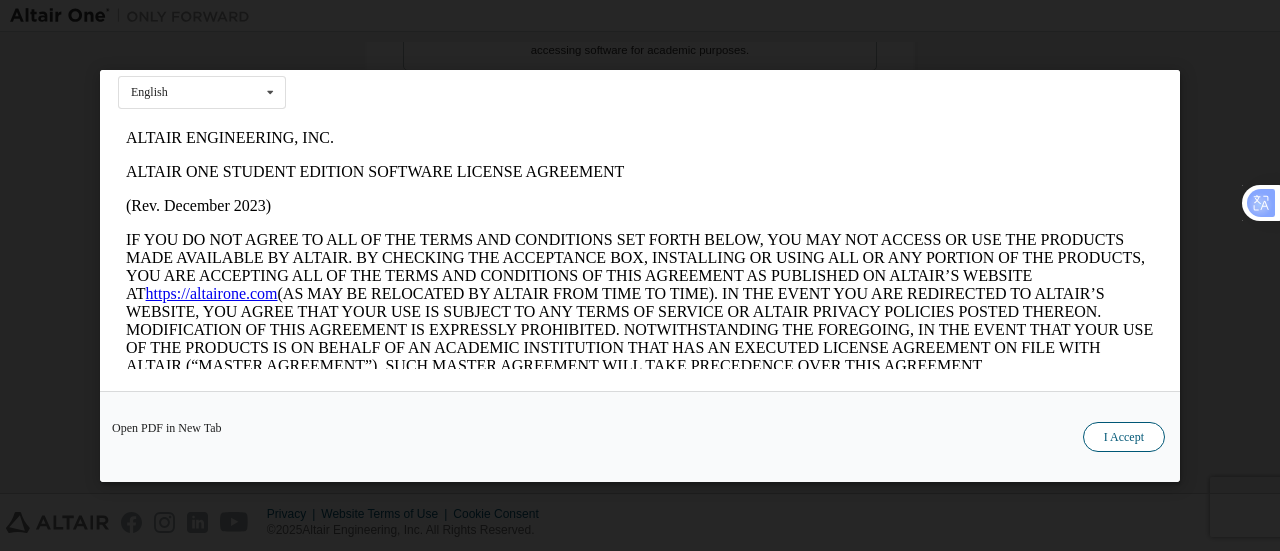 click on "I Accept" at bounding box center [1124, 436] 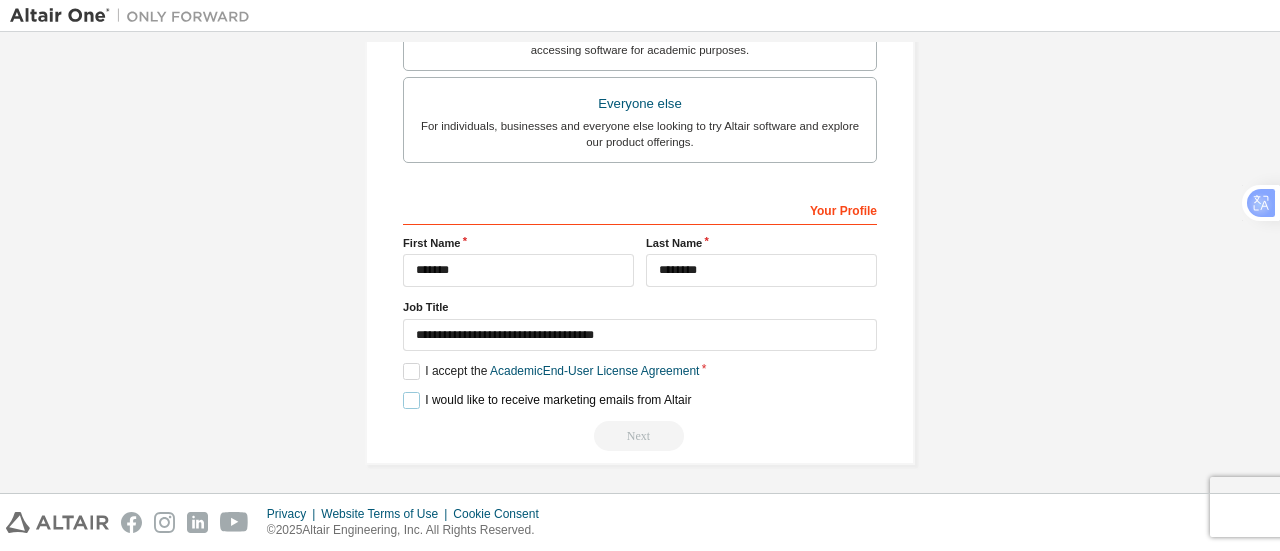 click on "I would like to receive marketing emails from Altair" at bounding box center [547, 400] 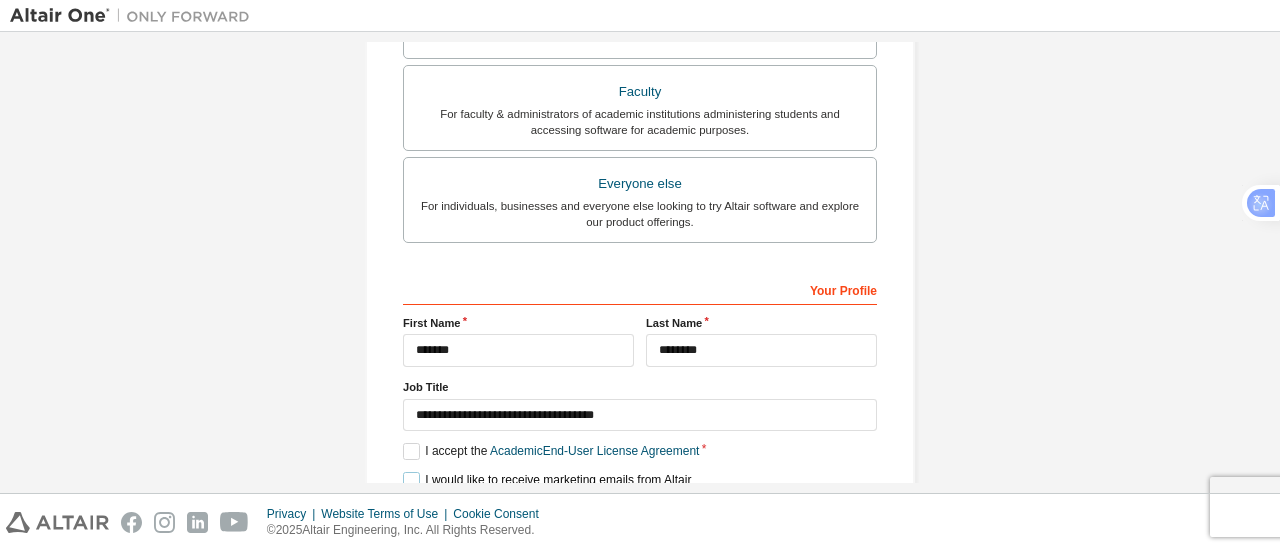 scroll, scrollTop: 560, scrollLeft: 0, axis: vertical 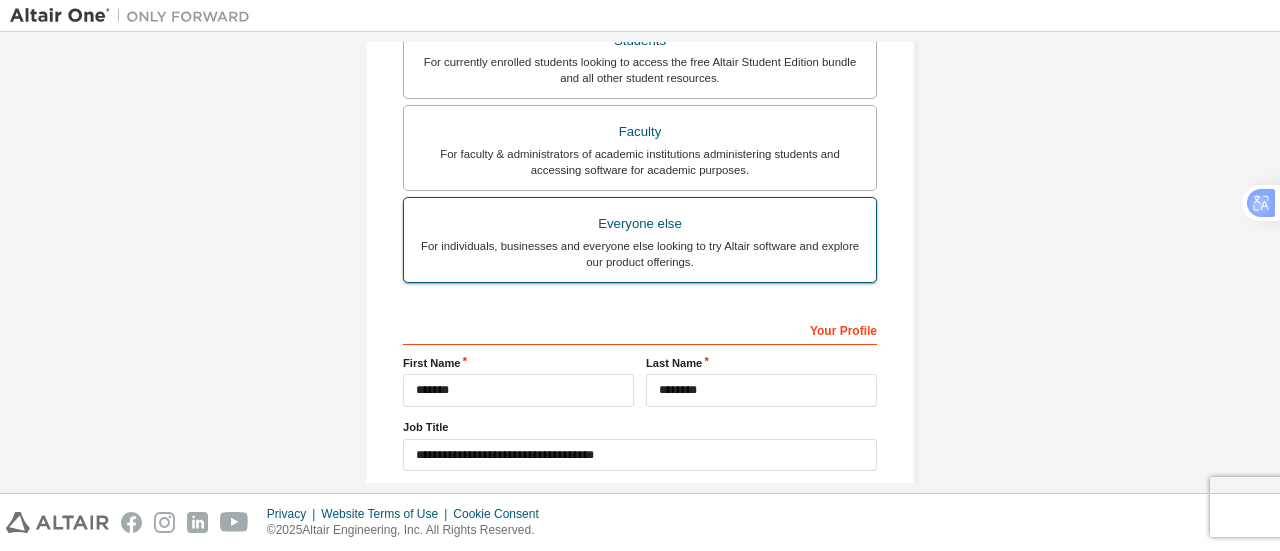 click on "Everyone else" at bounding box center [640, 224] 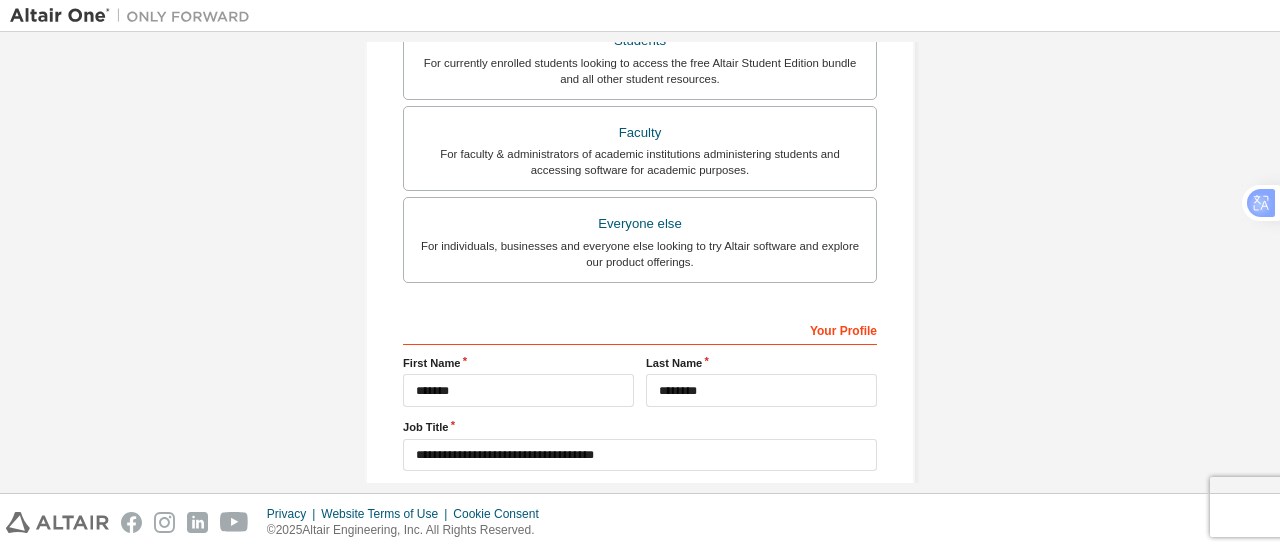 click on "**********" at bounding box center [640, 79] 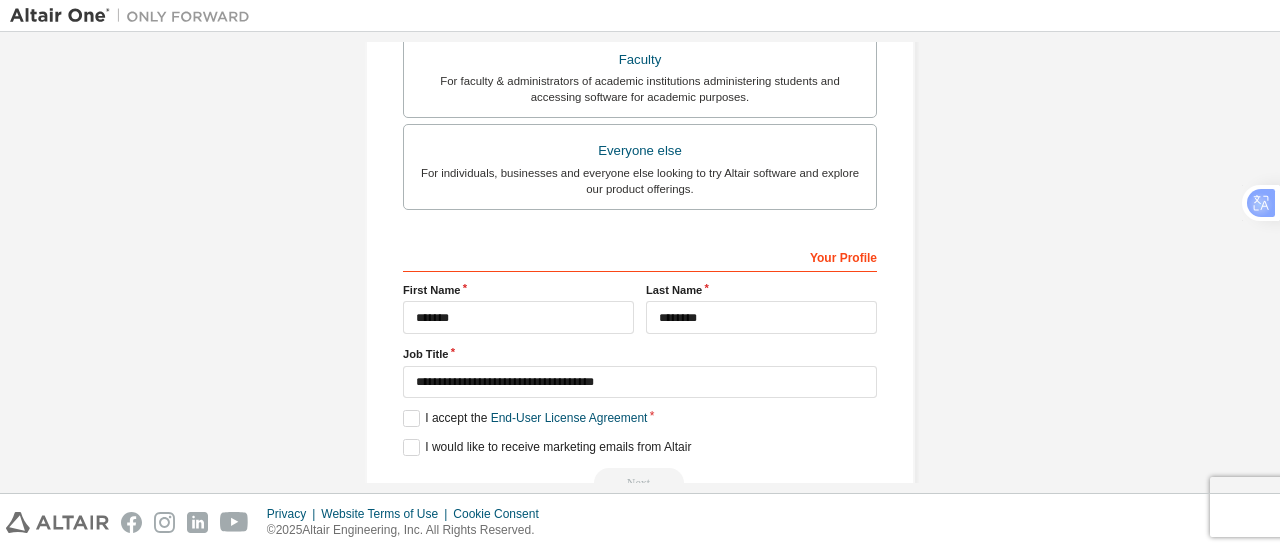 scroll, scrollTop: 612, scrollLeft: 0, axis: vertical 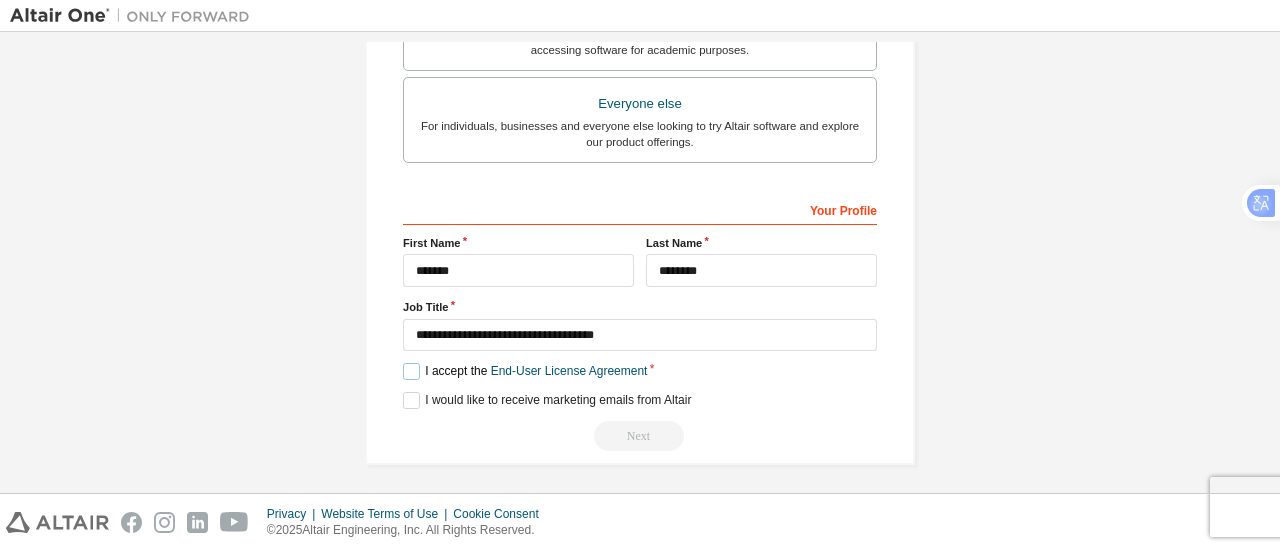 click on "I accept the    End-User License Agreement" at bounding box center [525, 371] 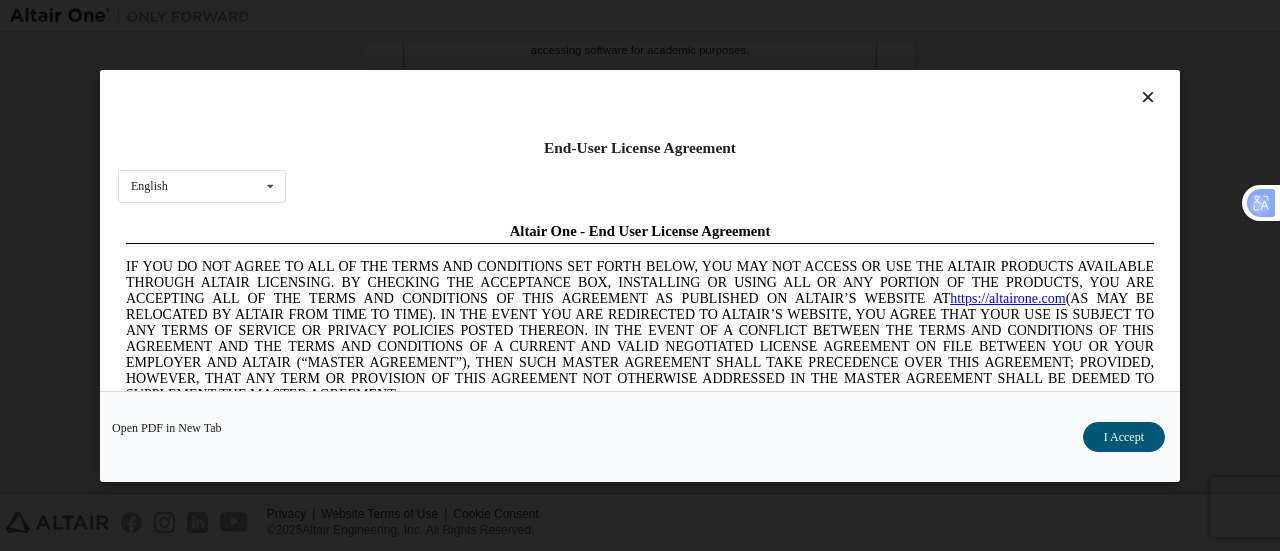 scroll, scrollTop: 0, scrollLeft: 0, axis: both 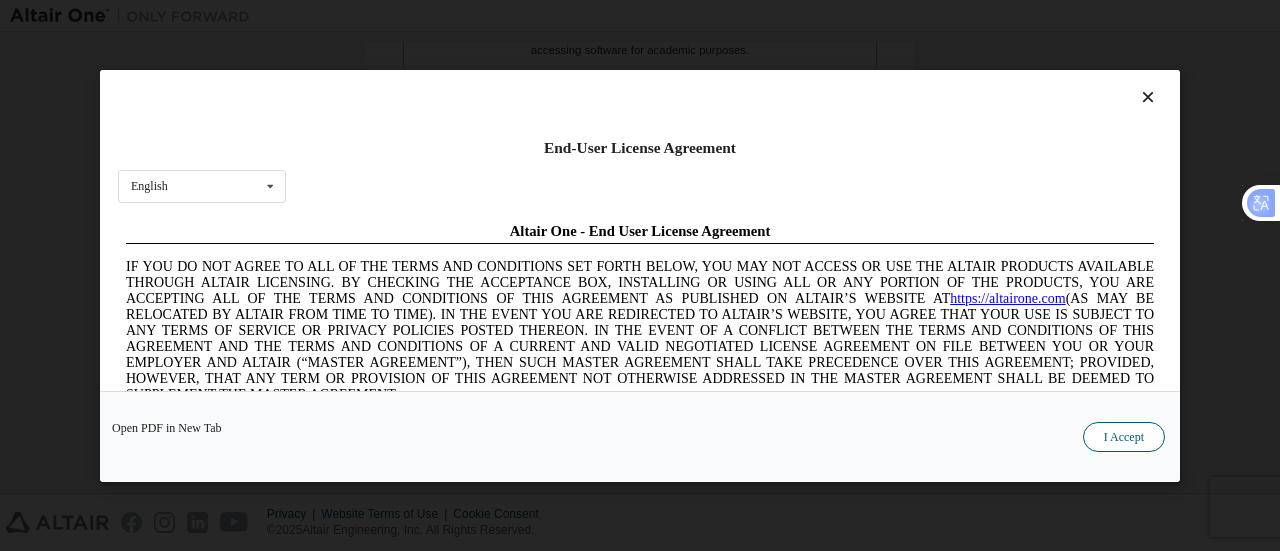 click on "I Accept" at bounding box center (1124, 436) 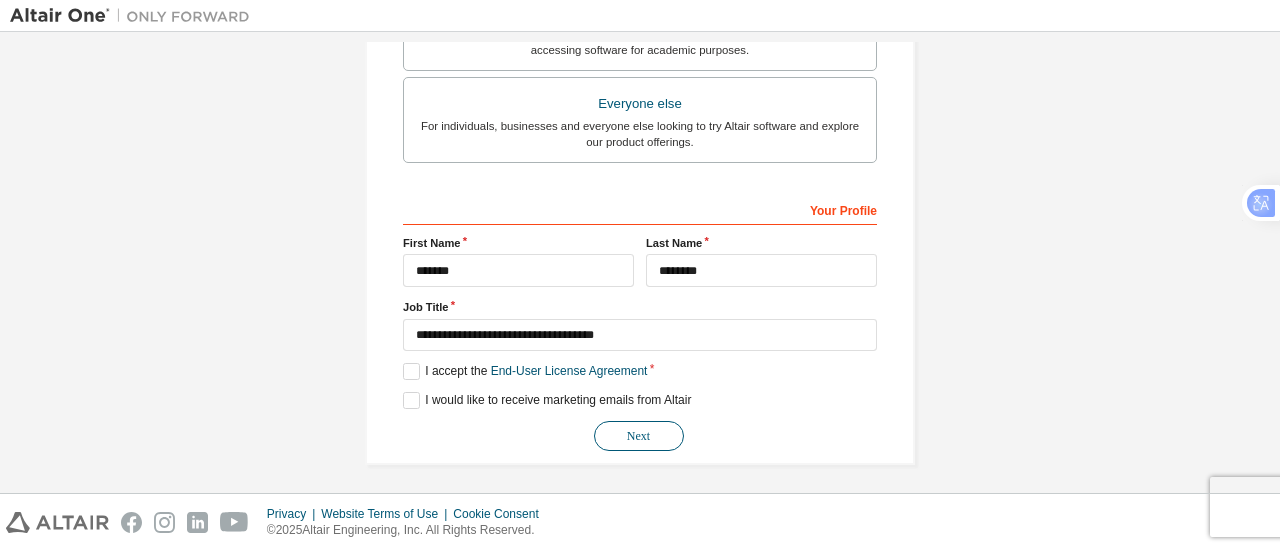 click on "Next" at bounding box center (639, 436) 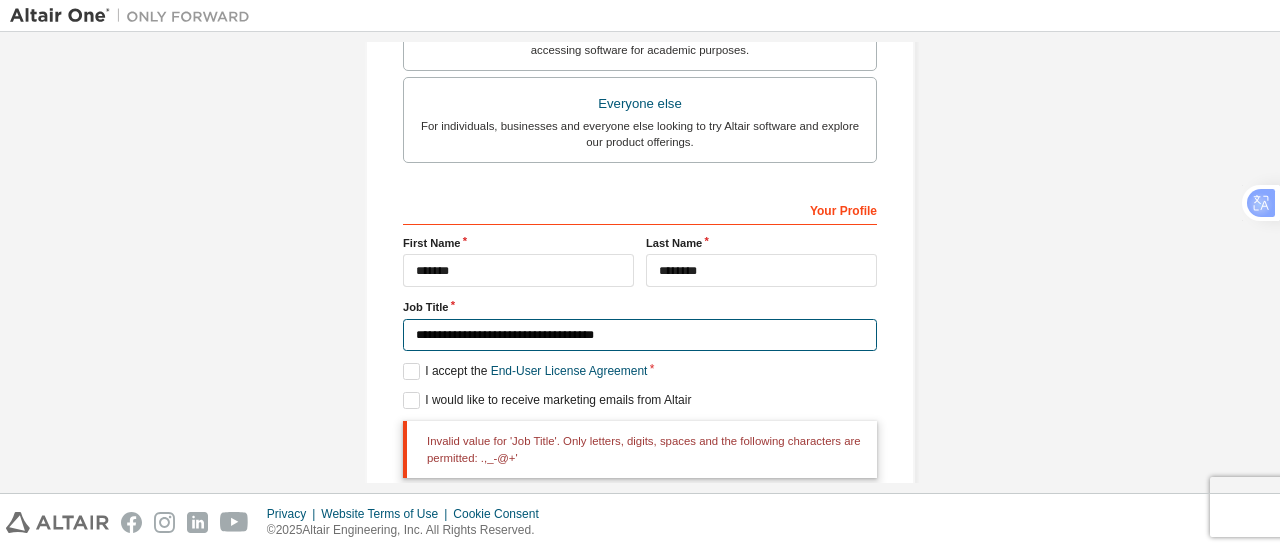 click on "**********" at bounding box center (640, 335) 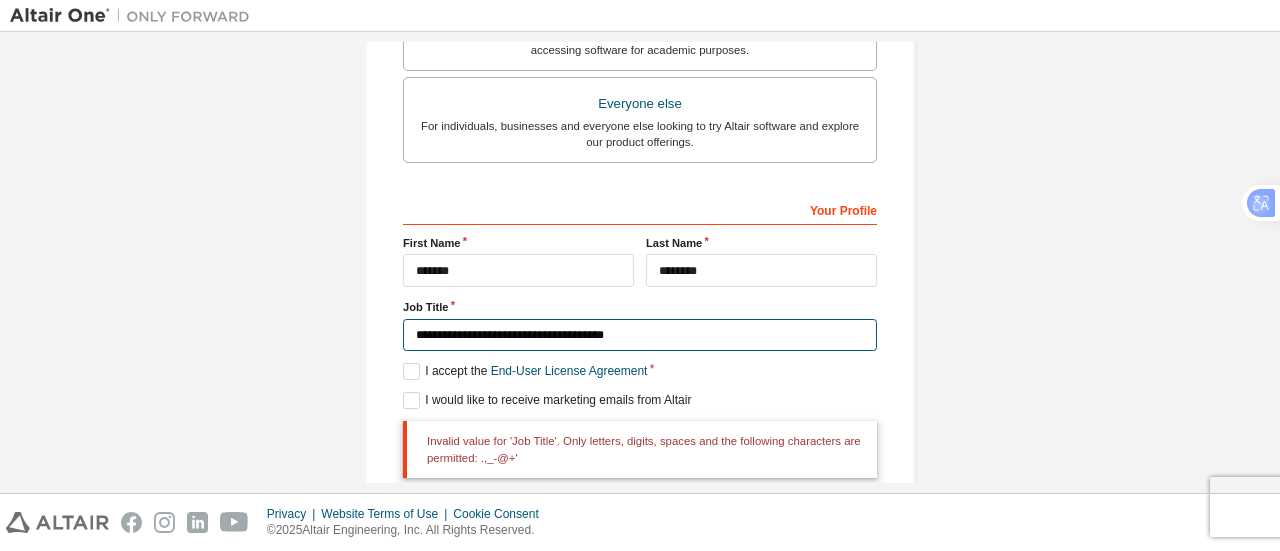 type on "**********" 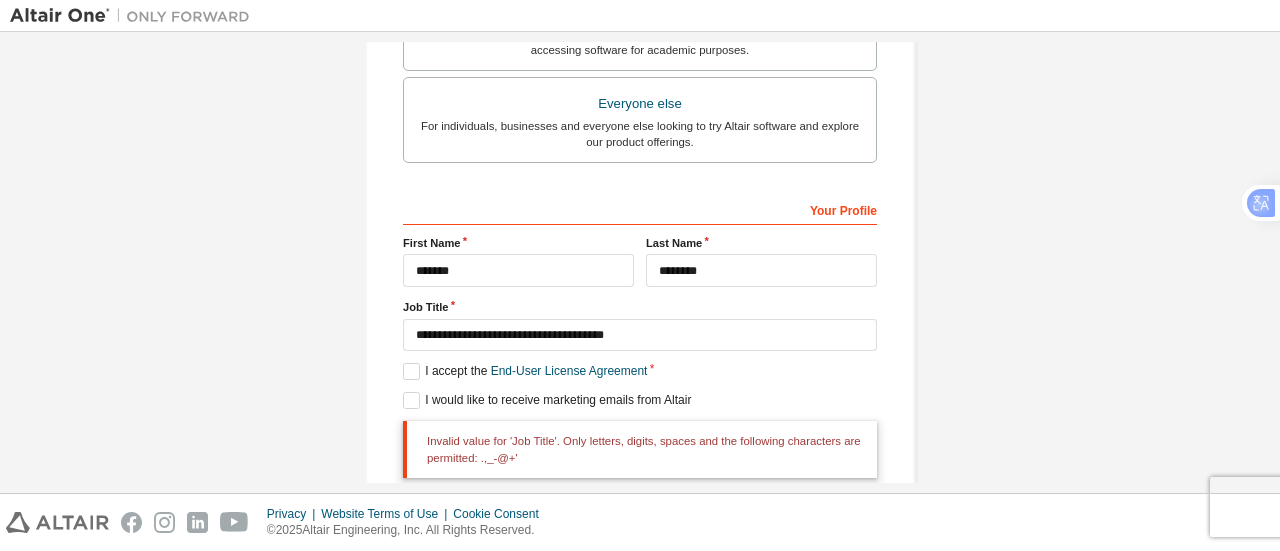 click on "**********" at bounding box center [640, -7] 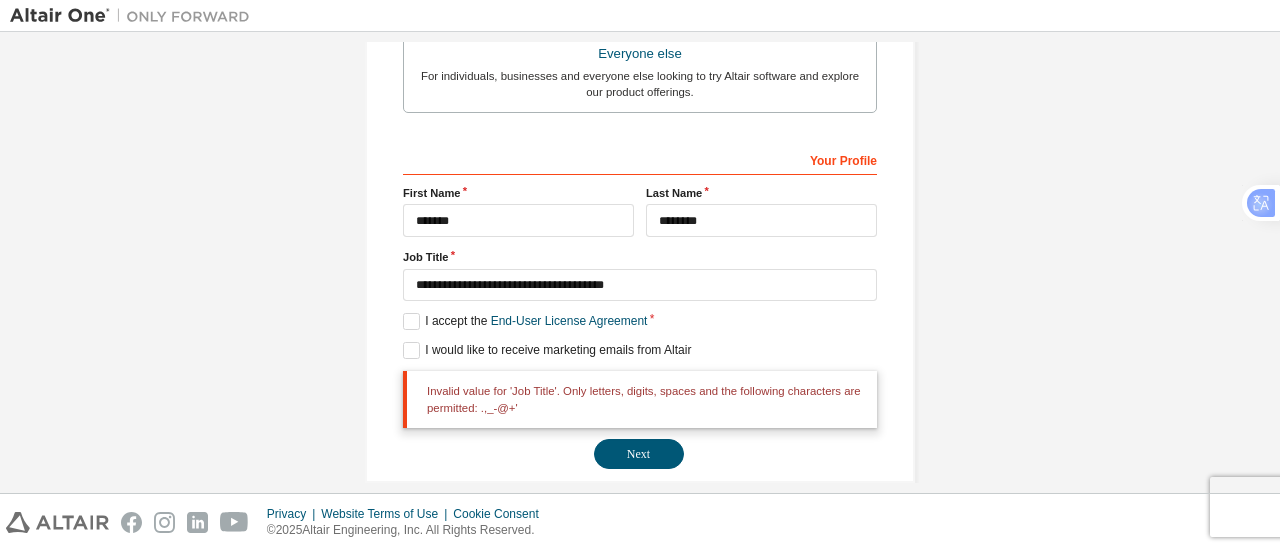 scroll, scrollTop: 680, scrollLeft: 0, axis: vertical 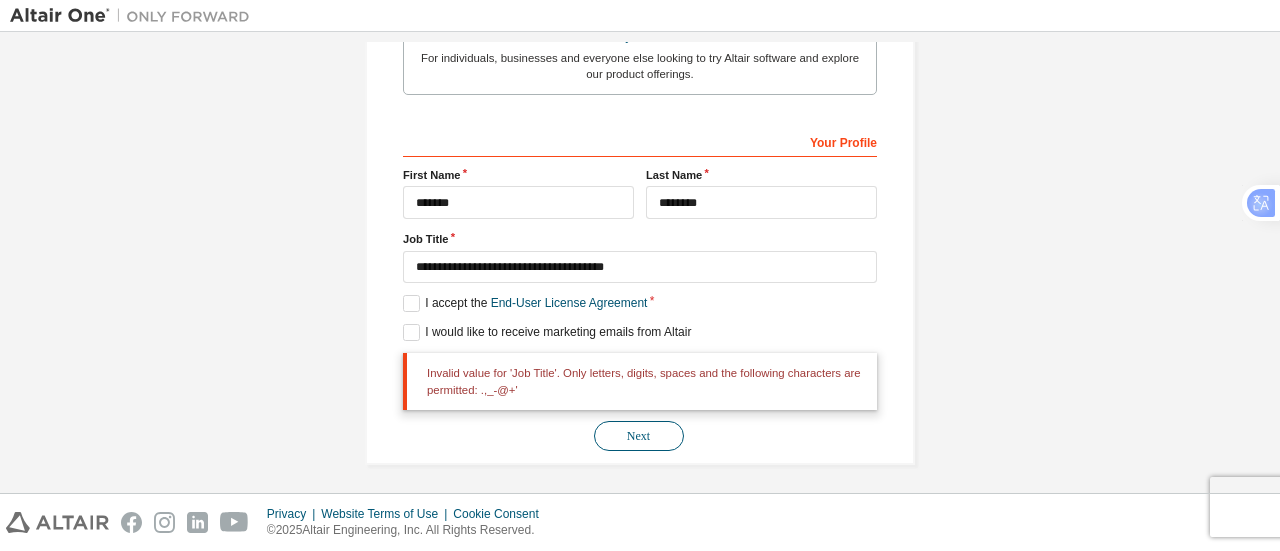 click on "Next" at bounding box center (639, 436) 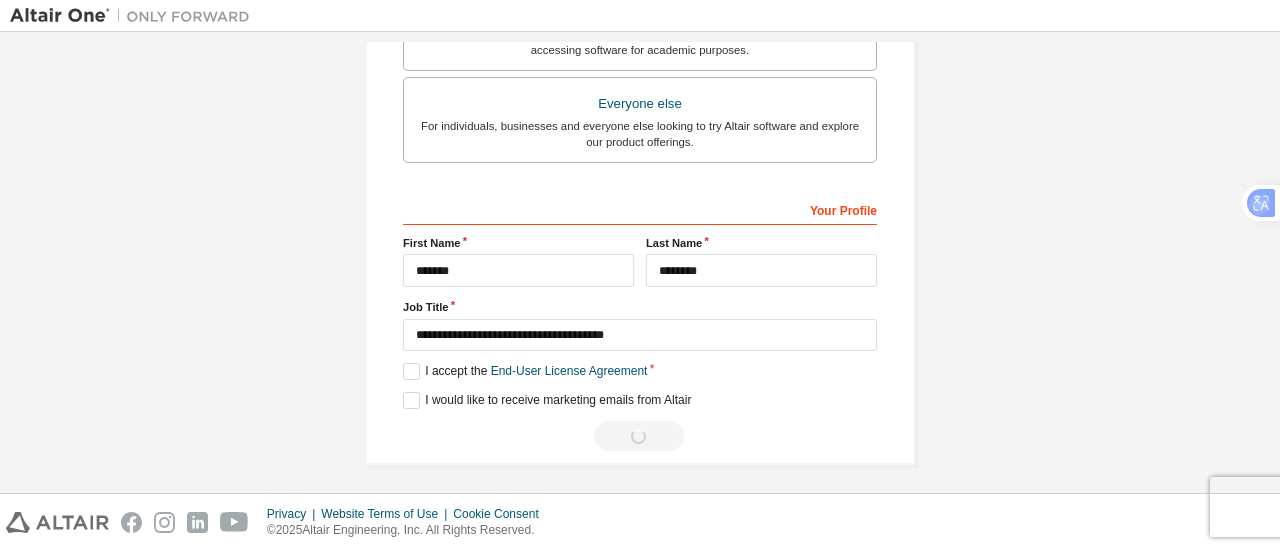 scroll, scrollTop: 34, scrollLeft: 0, axis: vertical 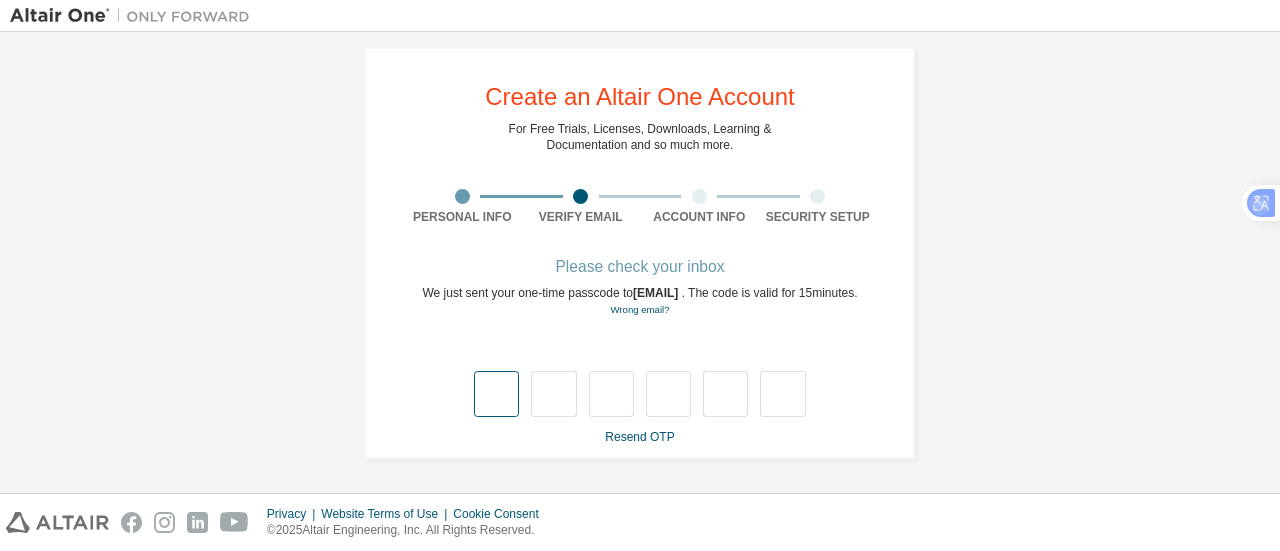click at bounding box center [496, 394] 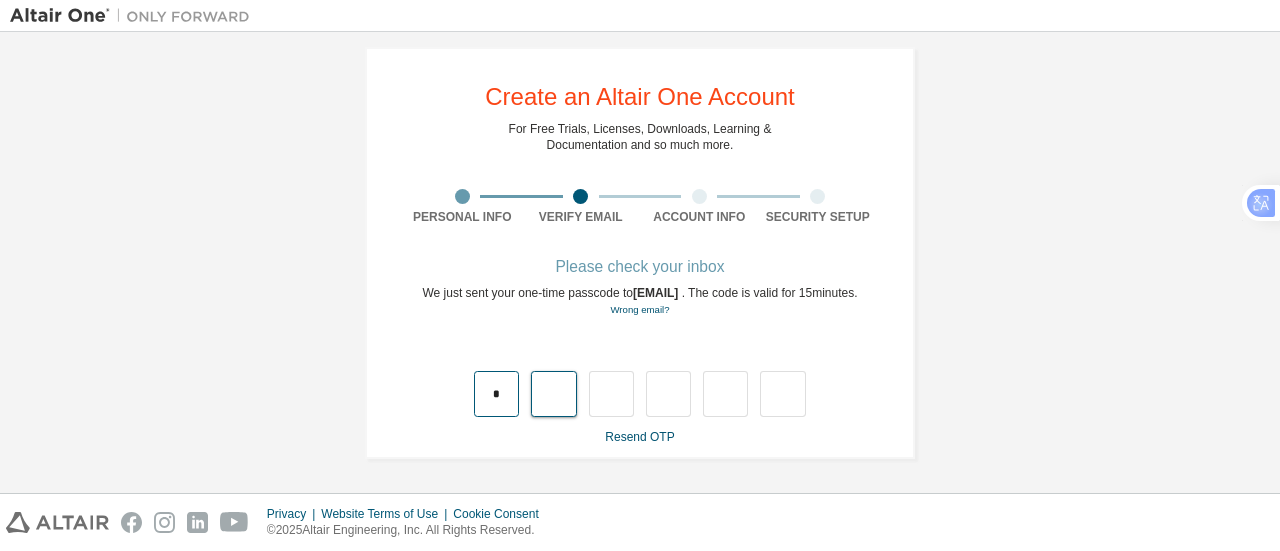 type on "*" 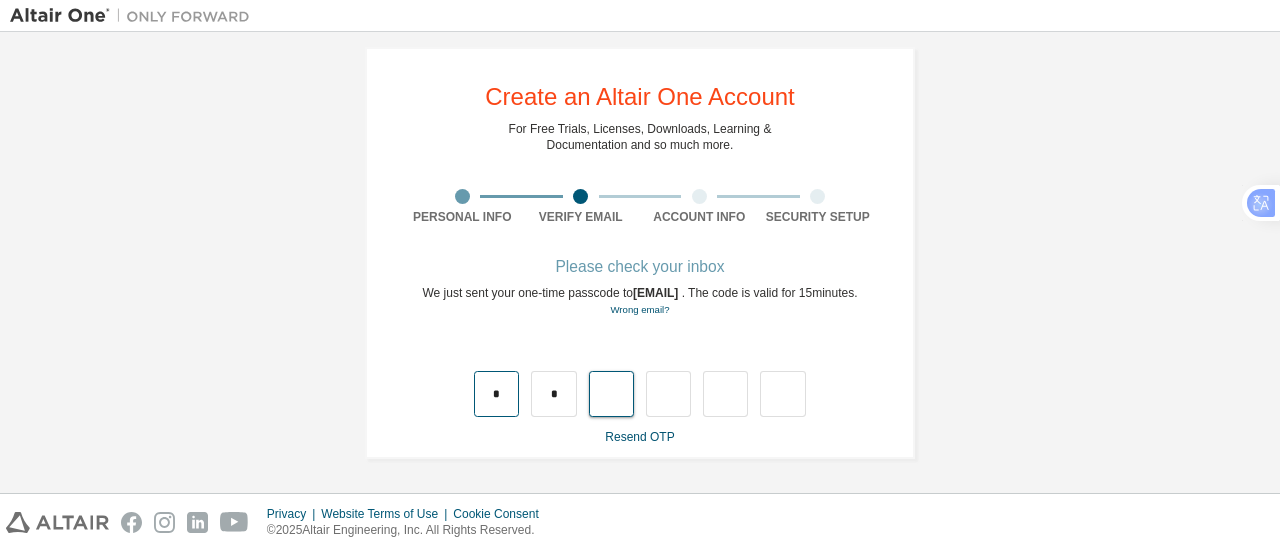 type on "*" 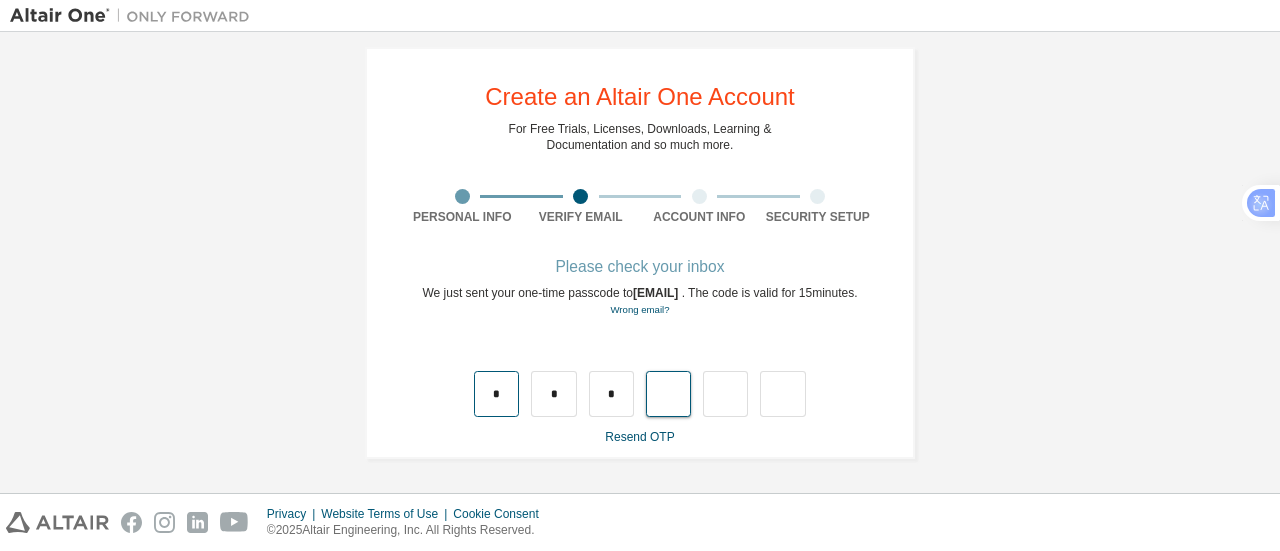 type on "*" 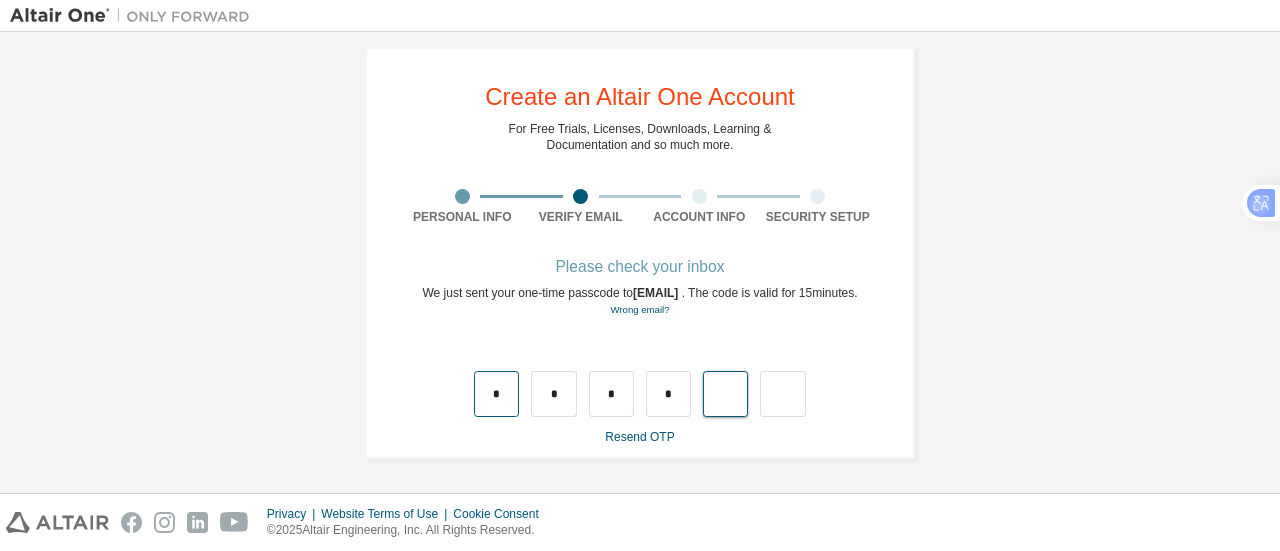 type on "*" 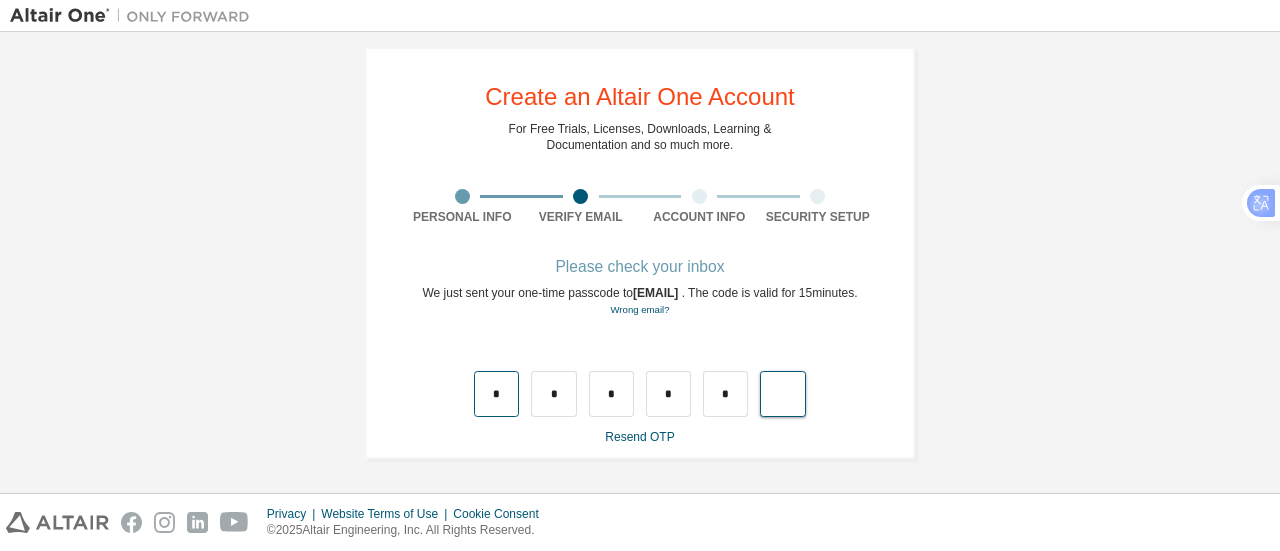 type on "*" 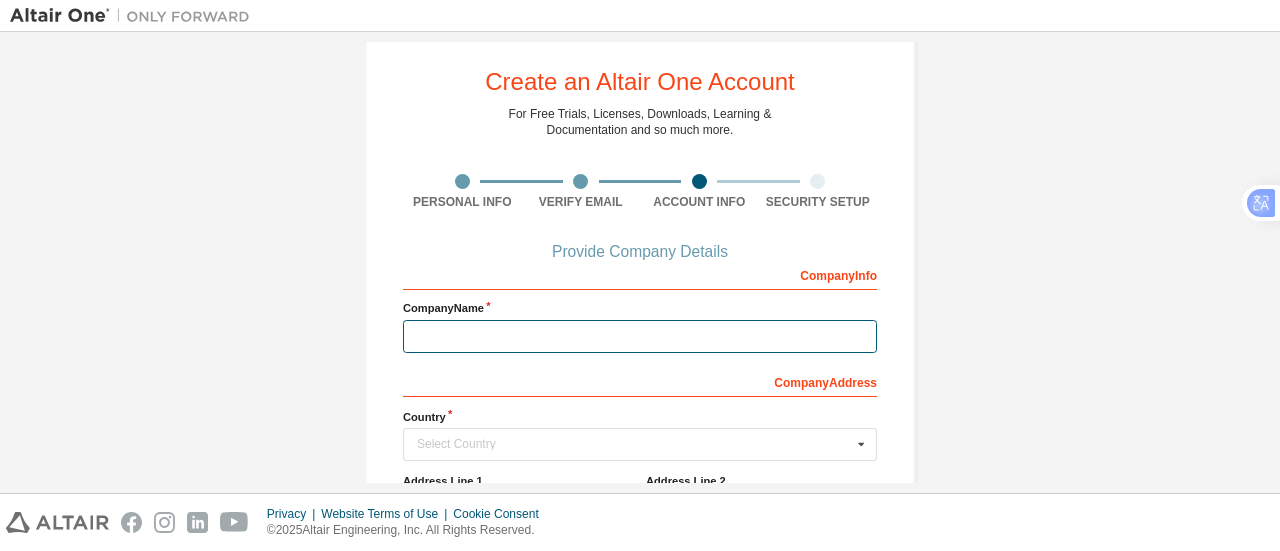 click at bounding box center [640, 336] 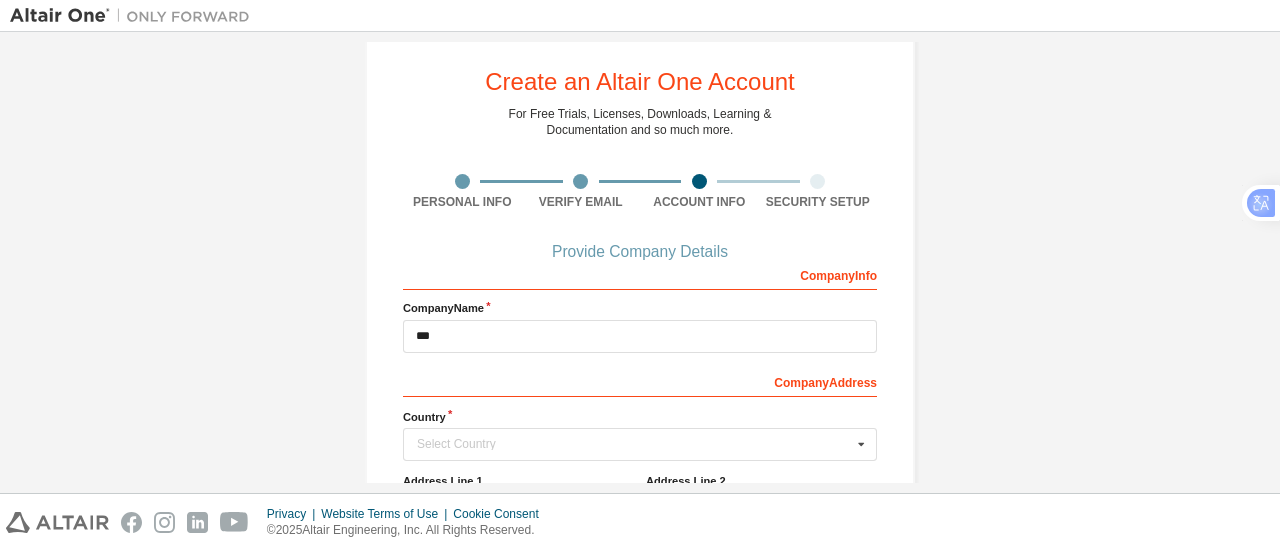 type 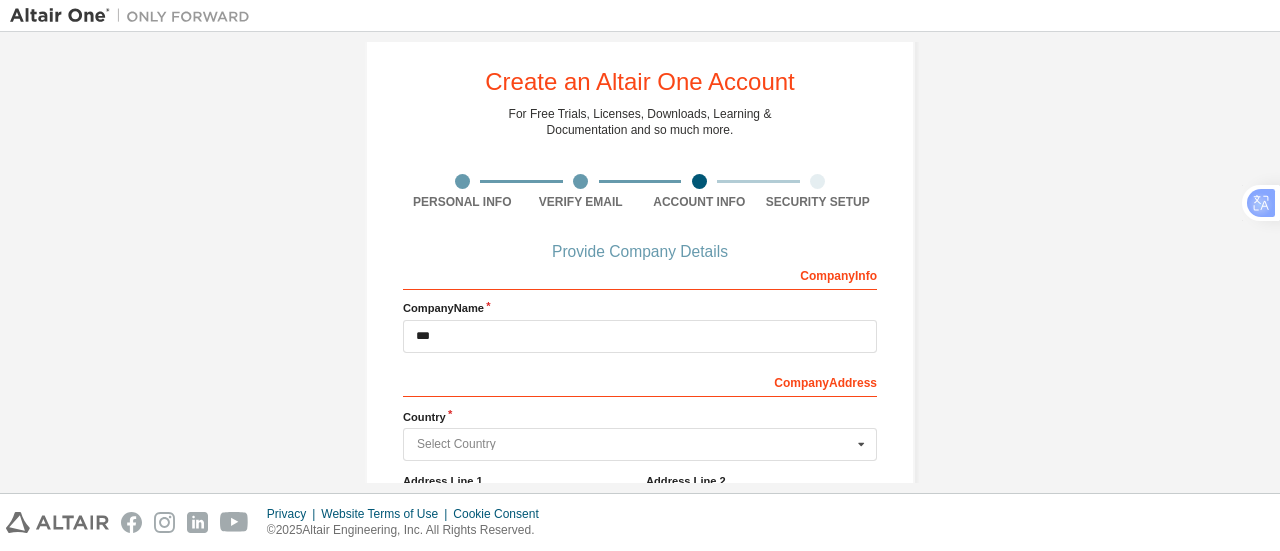 type on "********" 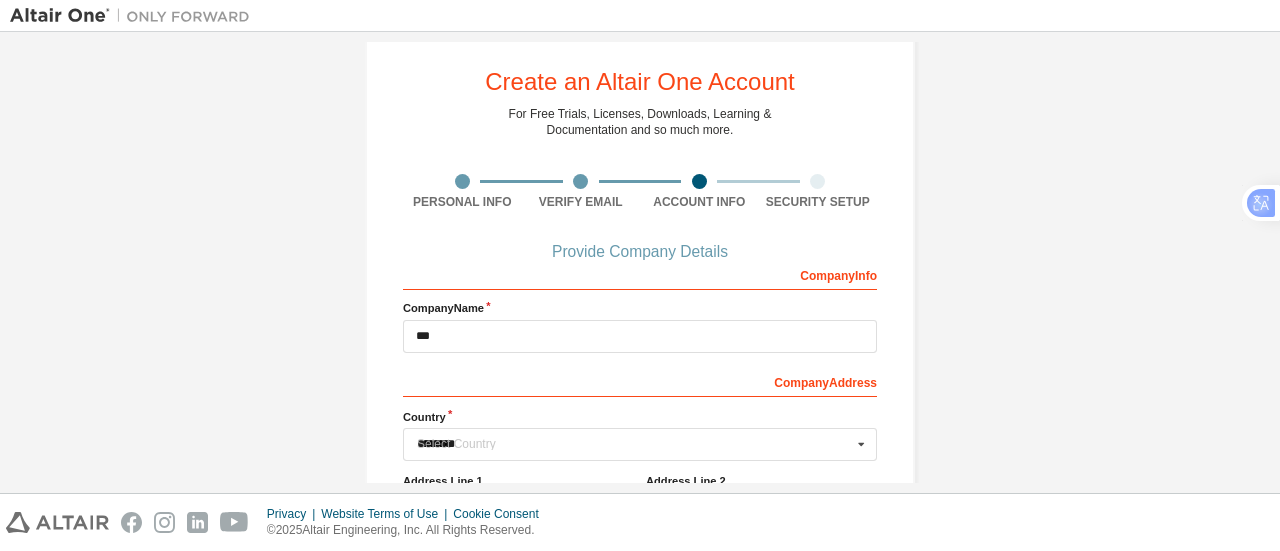 type on "********" 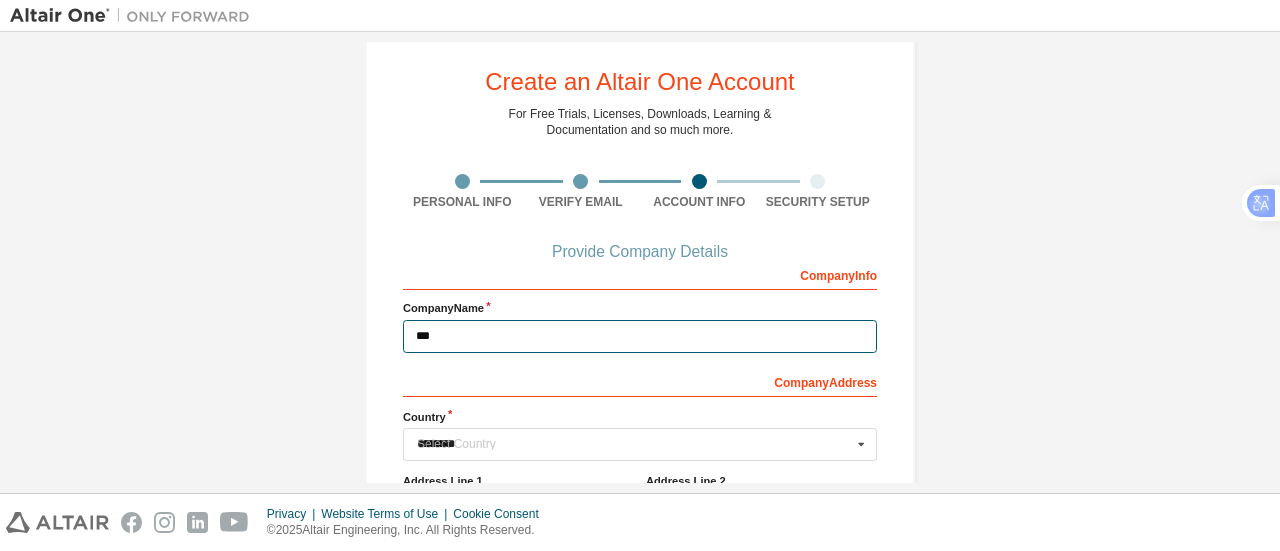 type 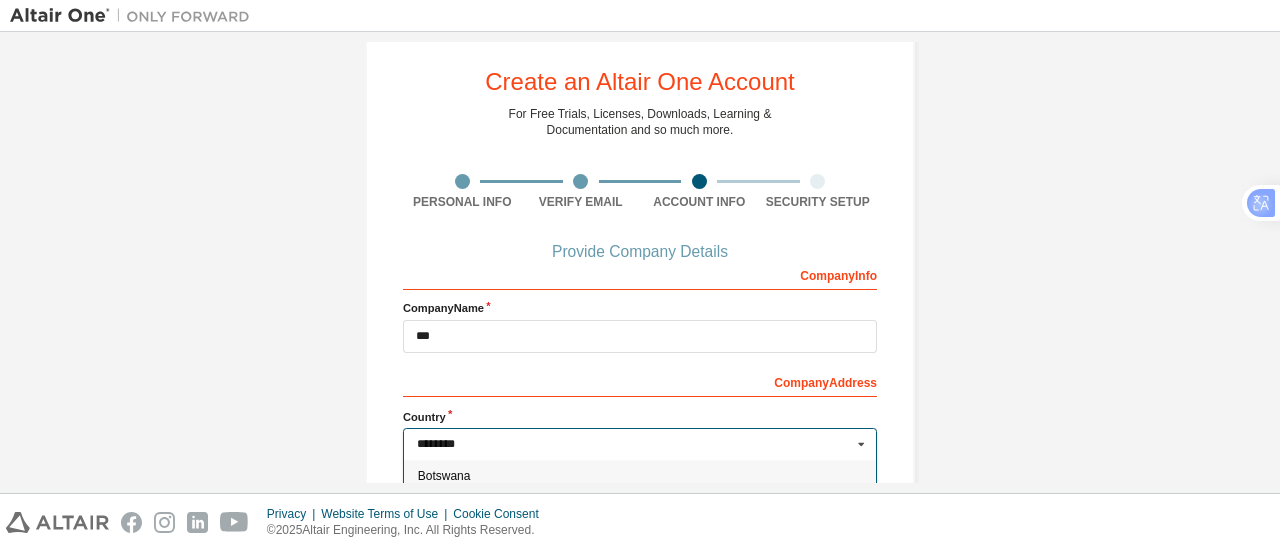 type 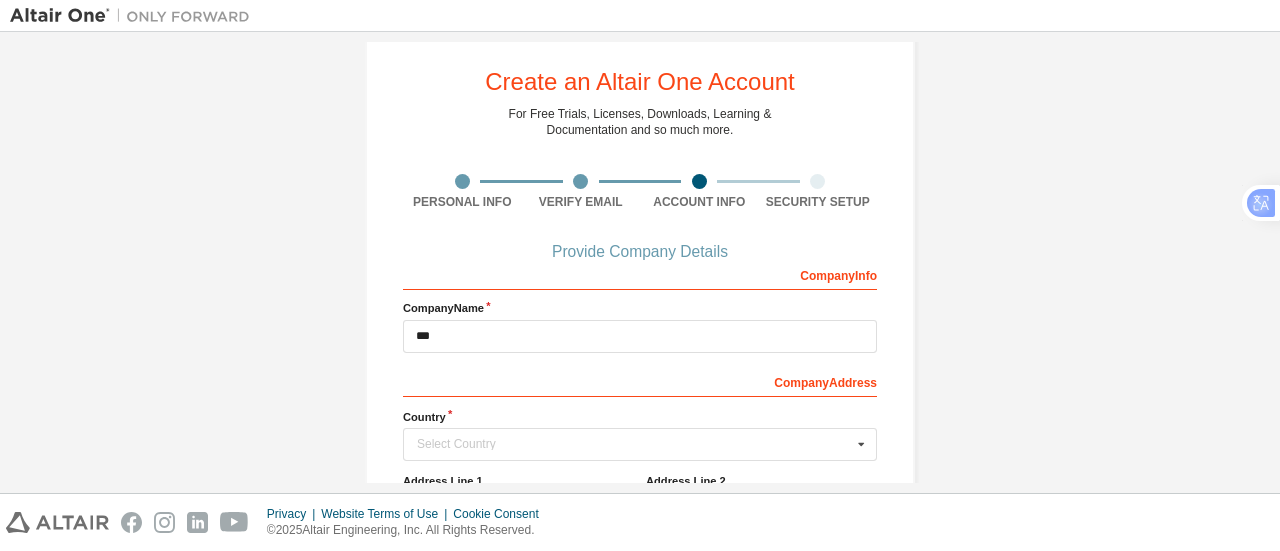 click on "Create an Altair One Account For Free Trials, Licenses, Downloads, Learning & Documentation and so much more. Personal Info Verify Email Account Info Security Setup Provide Company Details Company Info Company Name *** Company Address Country Select Country Afghanistan Åland Islands Albania Algeria American Samoa Andorra Angola Anguilla Antarctica Antigua and Barbuda Argentina Armenia Aruba Australia Austria Azerbaijan Bahamas Bahrain Bangladesh Barbados Belgium Belize Benin Bermuda Bhutan Bolivia (Plurinational State of) Bonaire, Sint Eustatius and Saba Bosnia and Herzegovina Botswana Bouvet Island Brazil British Indian Ocean Territory Brunei Darussalam Bulgaria Burkina Faso Burundi Cabo Verde Cambodia Cameroon Canada Cayman Islands Central African Republic Chad Chile China Christmas Island Cocos (Keeling) Islands Colombia Comoros Congo Congo (Democratic Republic of the) Cook Islands Costa Rica Côte d'Ivoire Croatia Curaçao Cyprus Czech Republic Denmark Djibouti Dominica Dominican Republic Ecuador" at bounding box center [640, 410] 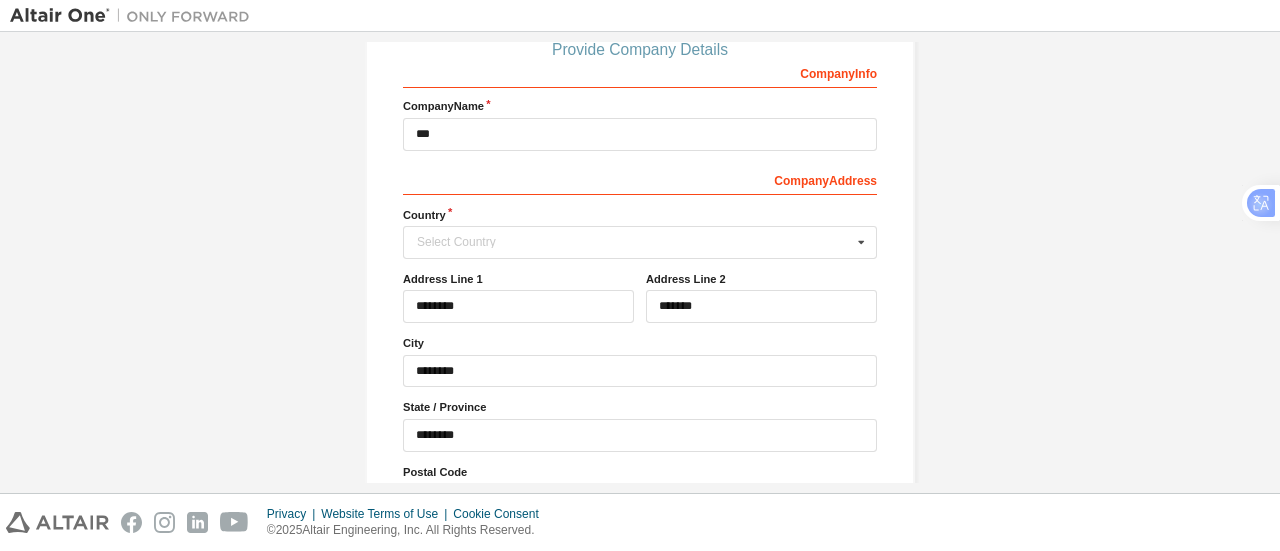 scroll, scrollTop: 234, scrollLeft: 0, axis: vertical 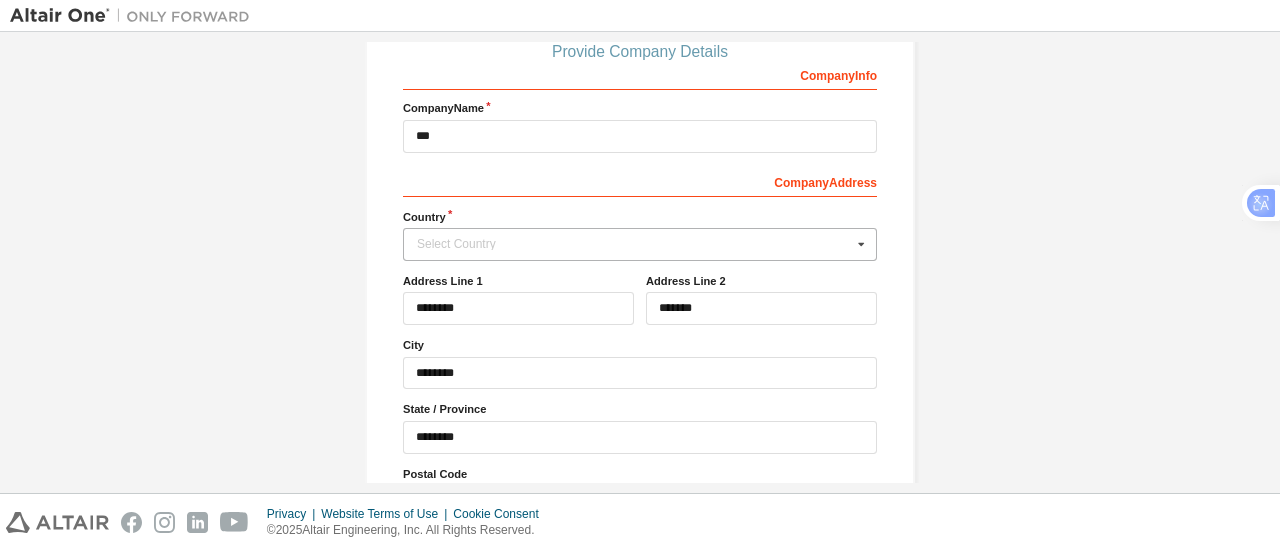 click at bounding box center [861, 244] 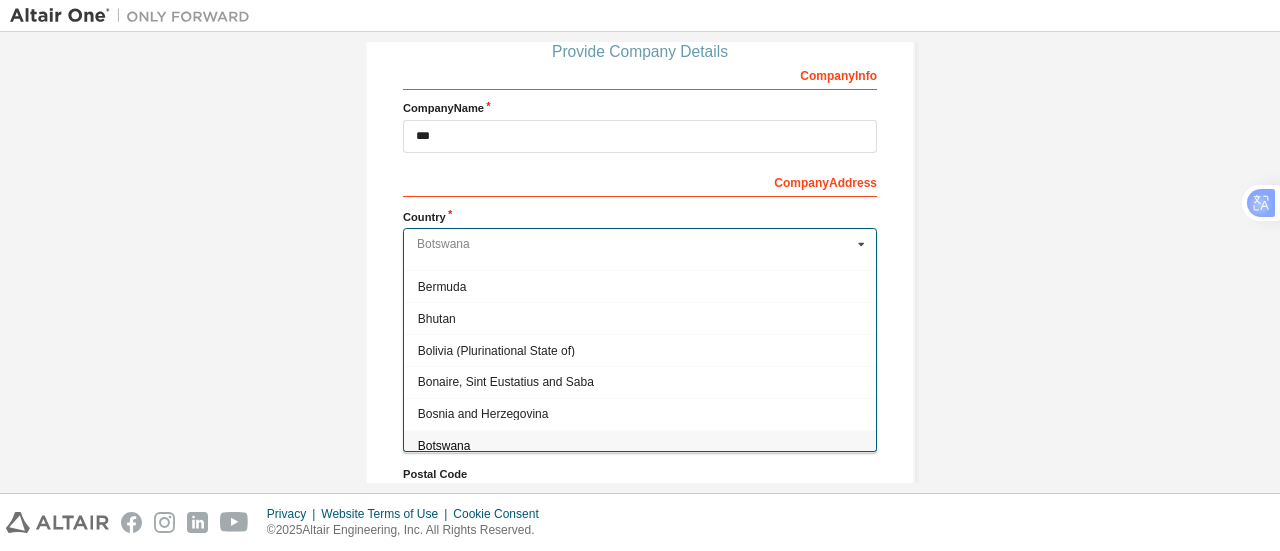 scroll, scrollTop: 753, scrollLeft: 0, axis: vertical 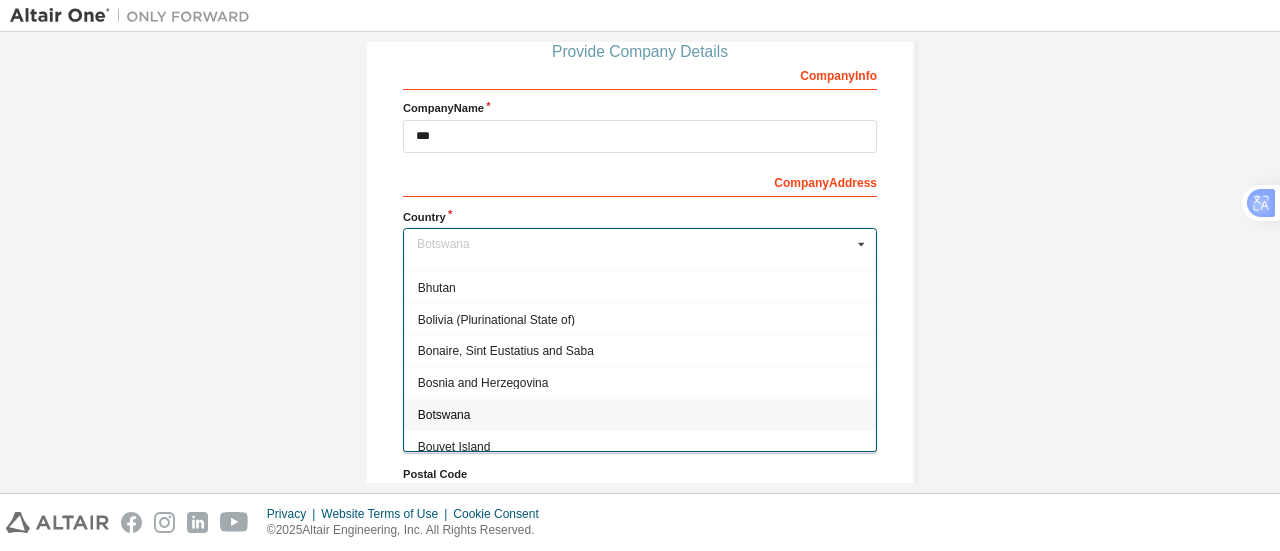 click on "Botswana" at bounding box center (640, 415) 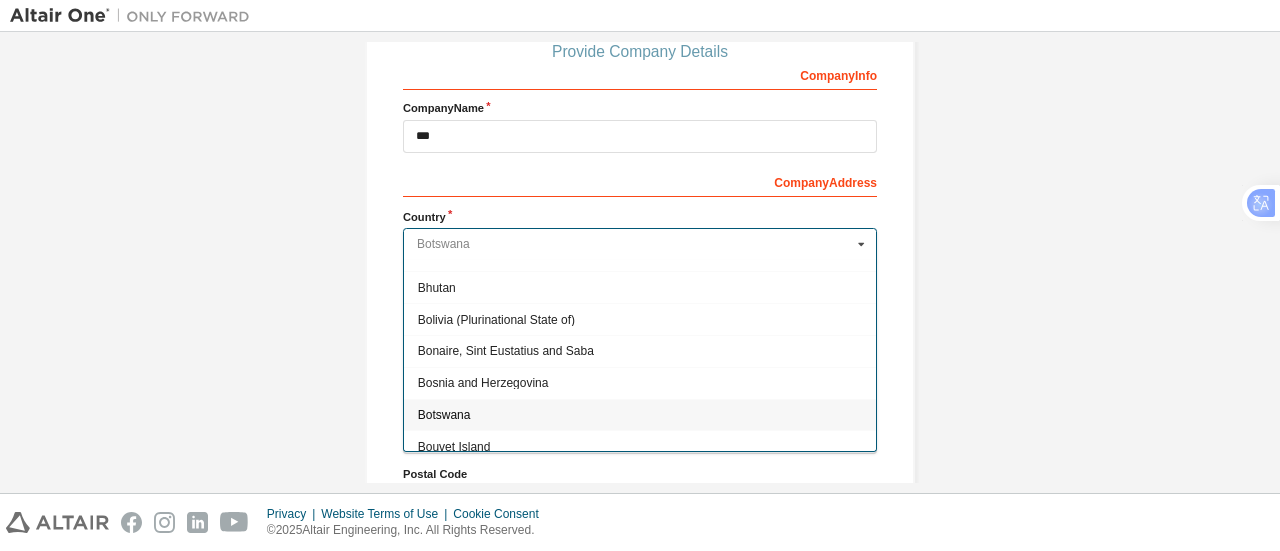 type on "***" 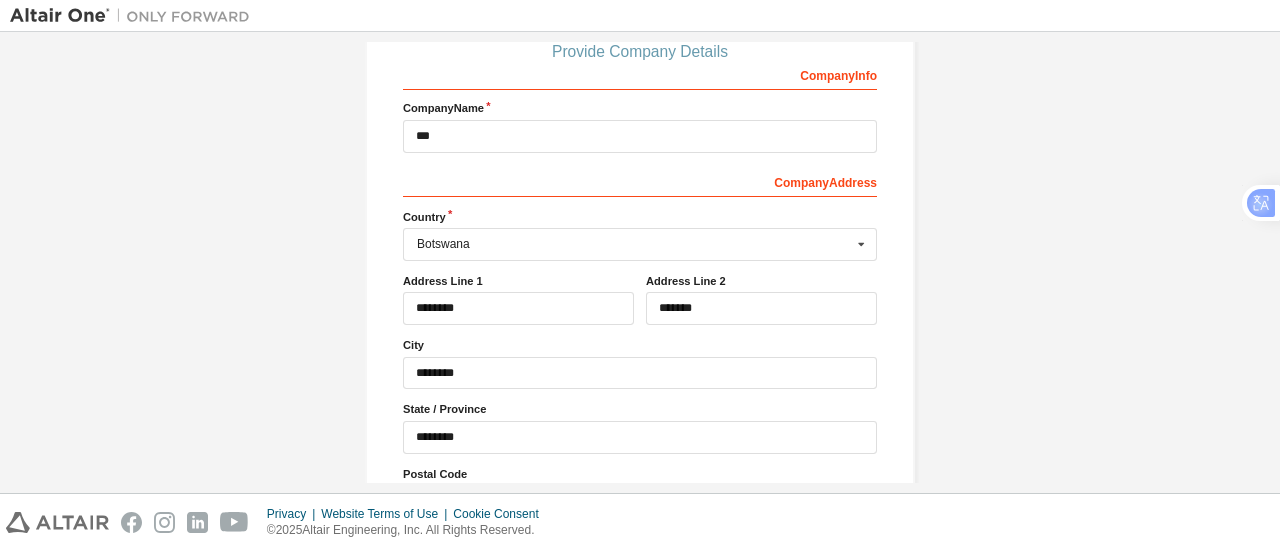 click on "Create an Altair One Account For Free Trials, Licenses, Downloads, Learning & Documentation and so much more. Personal Info Verify Email Account Info Security Setup Provide Company Details Company Info Company Name *** Company Address *** Country Botswana Afghanistan Åland Islands Albania Algeria American Samoa Andorra Angola Anguilla Antarctica Antigua and Barbuda Argentina Armenia Aruba Australia Austria Azerbaijan Bahamas Bahrain Bangladesh Barbados Belgium Belize Benin Bermuda Bhutan Bolivia (Plurinational State of) Bonaire, Sint Eustatius and Saba Bosnia and Herzegovina Botswana Bouvet Island Brazil British Indian Ocean Territory Brunei Darussalam Bulgaria Burkina Faso Burundi Cabo Verde Cambodia Cameroon Canada Cayman Islands Central African Republic Chad Chile China Christmas Island Cocos (Keeling) Islands Colombia Comoros Congo Congo (Democratic Republic of the) Cook Islands Costa Rica Côte d'Ivoire Croatia Curaçao Cyprus Czech Republic Denmark Djibouti Dominica Dominican Republic Ecuador Egypt" at bounding box center (640, 210) 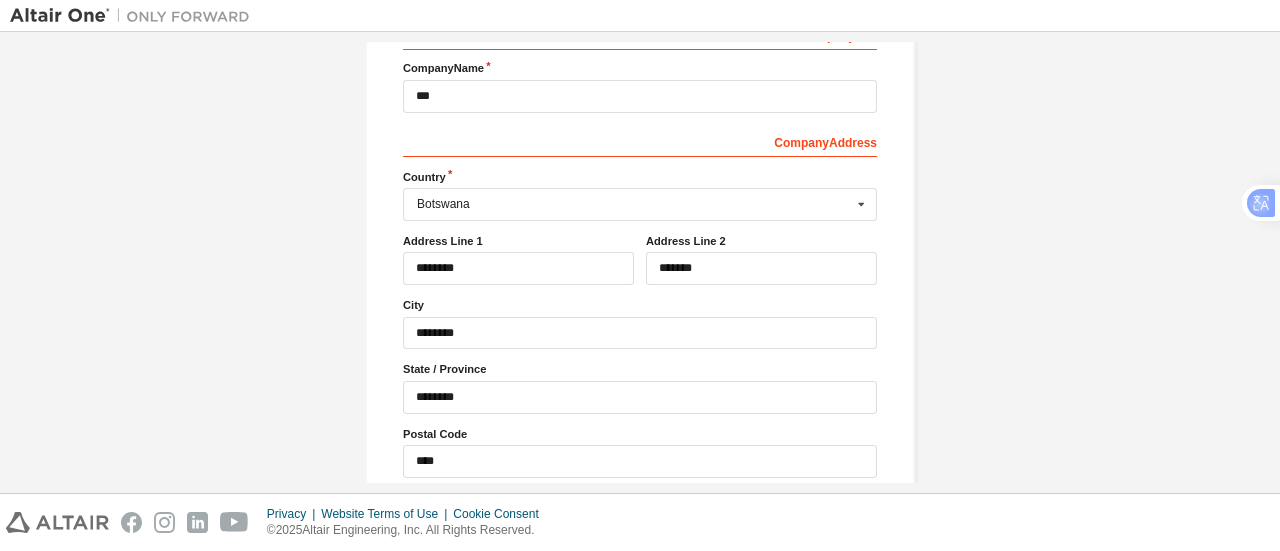 scroll, scrollTop: 357, scrollLeft: 0, axis: vertical 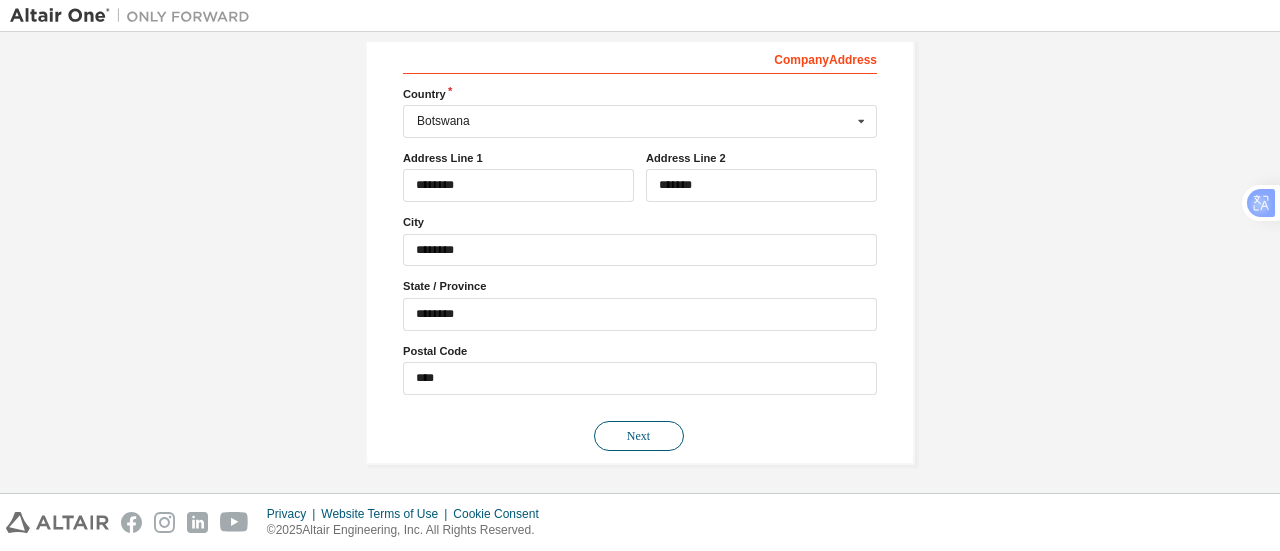 click on "Next" at bounding box center [639, 436] 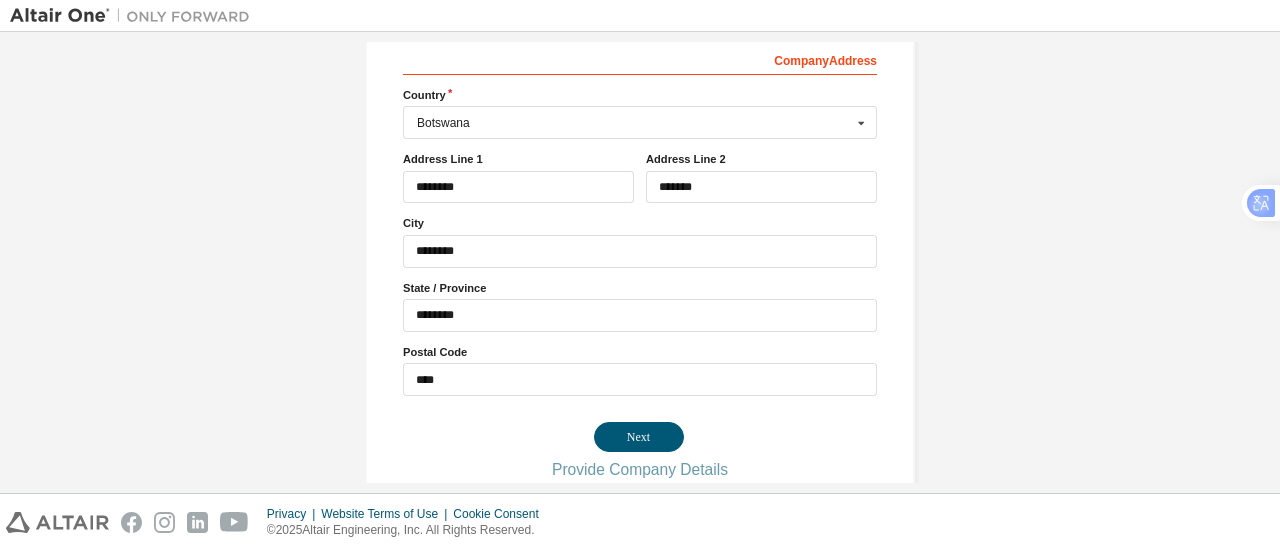 scroll, scrollTop: 0, scrollLeft: 0, axis: both 